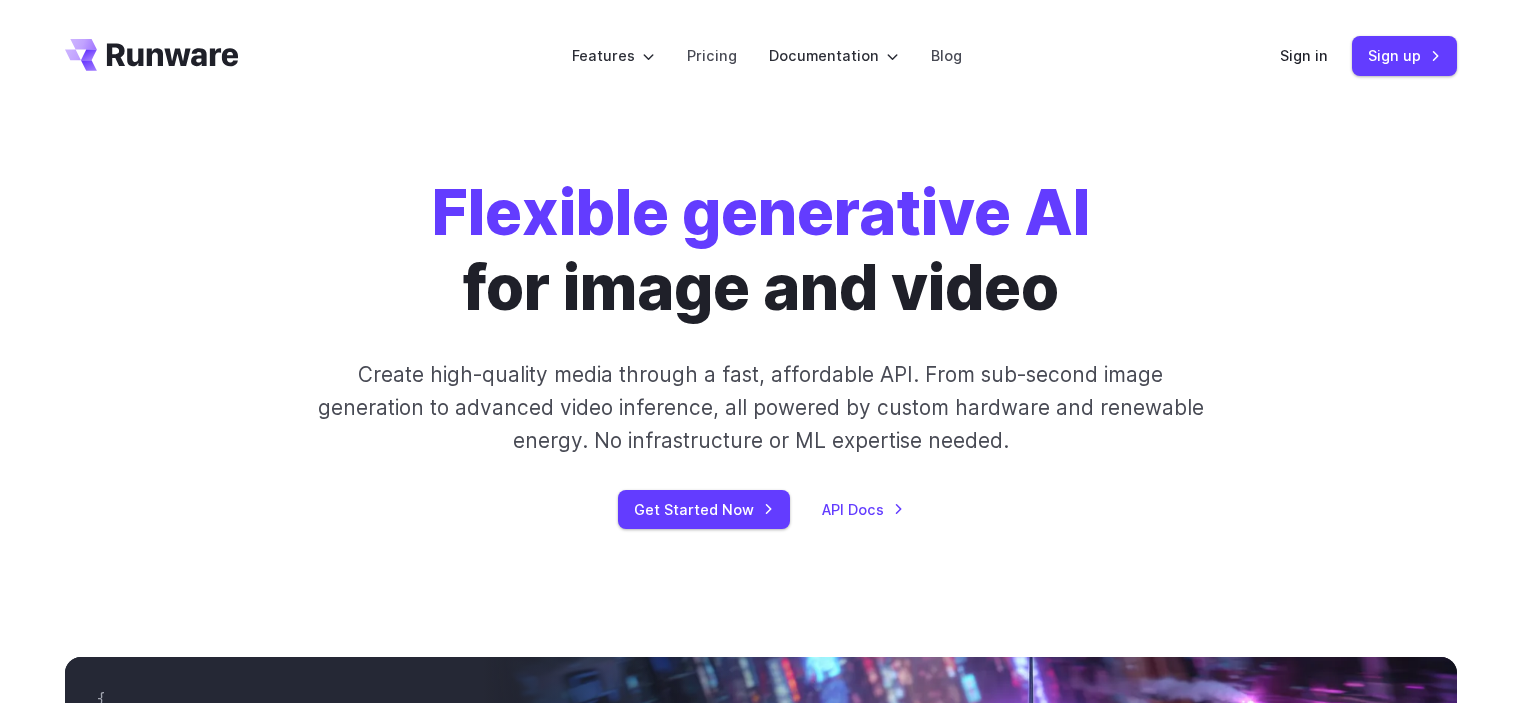 scroll, scrollTop: 2243, scrollLeft: 0, axis: vertical 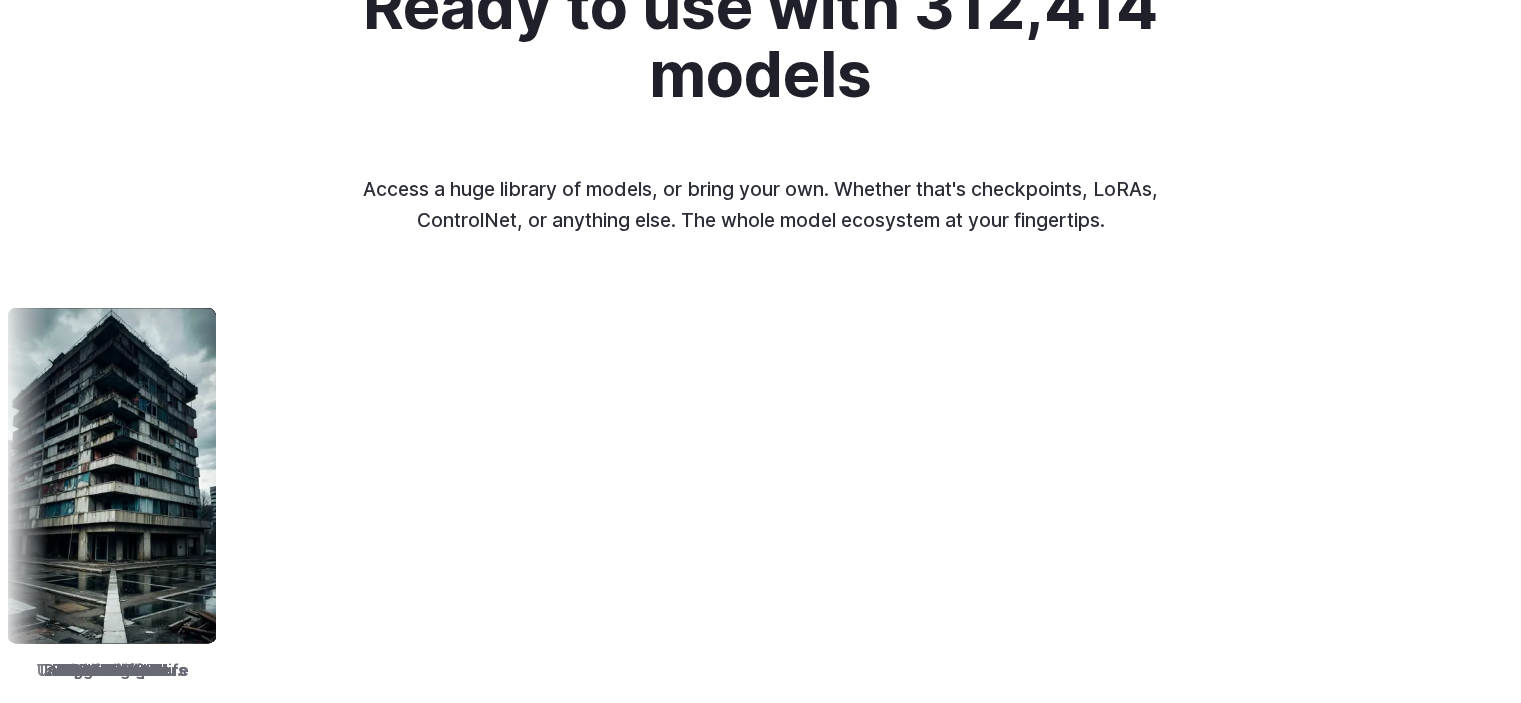 click on "Ready to use with 312,414 models    Access a huge library of models, or bring your own. Whether that's checkpoints, LoRAs, ControlNet, or anything else. The whole model ecosystem at your fingertips.            TrueSketch              Detail Tweaker              Tales of Digital Life              MOHAWK              Unstable Diffusers              Picture Book              Boltning              FLUX              ReV Animated              DreamShaper              Juggernaut XL              RealVision              Bathroom - JJ's...              epiCRealism              Ghostmix                       Absolute Reality              RealCartoon3D              Opendalle              Photopedia              Socarealism              Robmix              LEOSAM's HelloWorld              ToonYou              Easy Illustrator              CFXL              Realistic Mix XL              Art Universe              Cyberpunk              Cinematix              Crystal Clear One                        Image Gen" at bounding box center (760, 596) 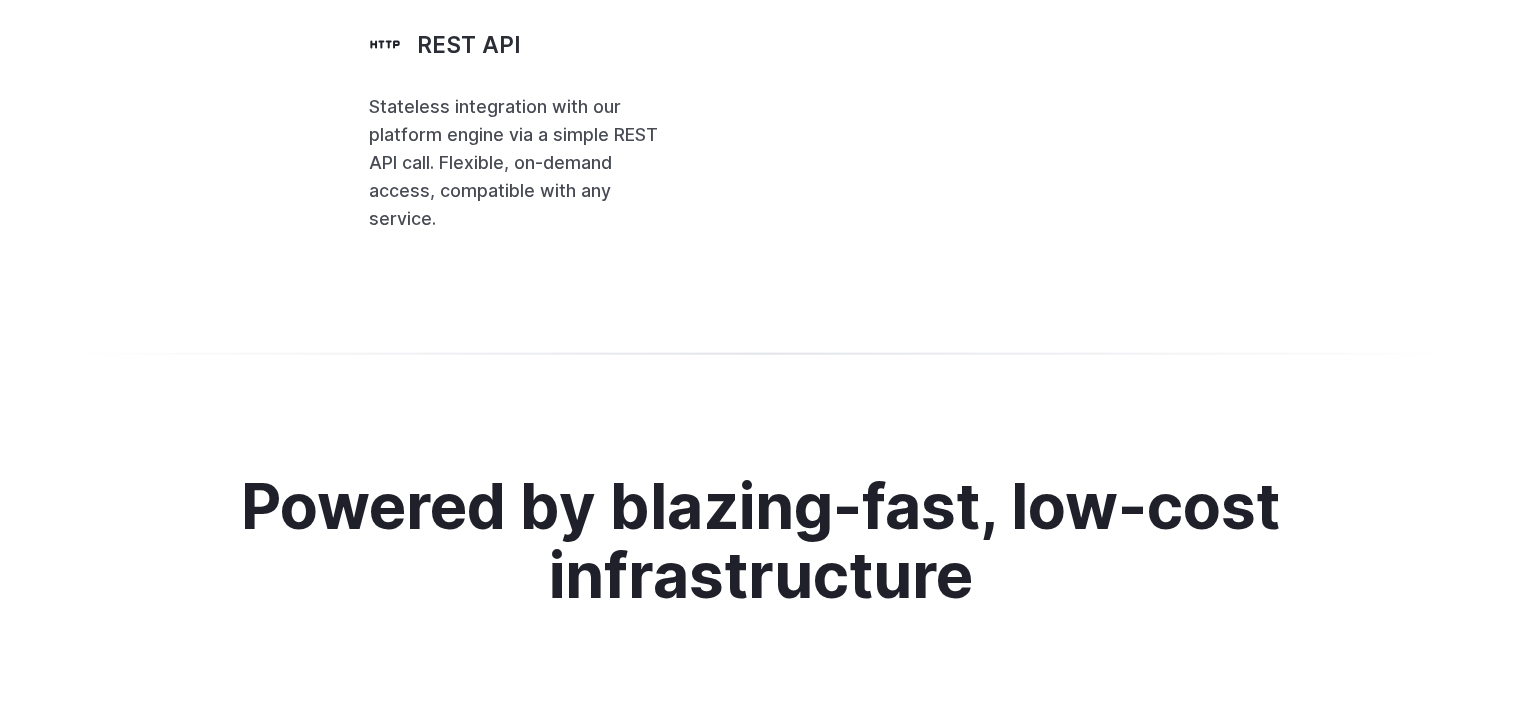scroll, scrollTop: 4703, scrollLeft: 0, axis: vertical 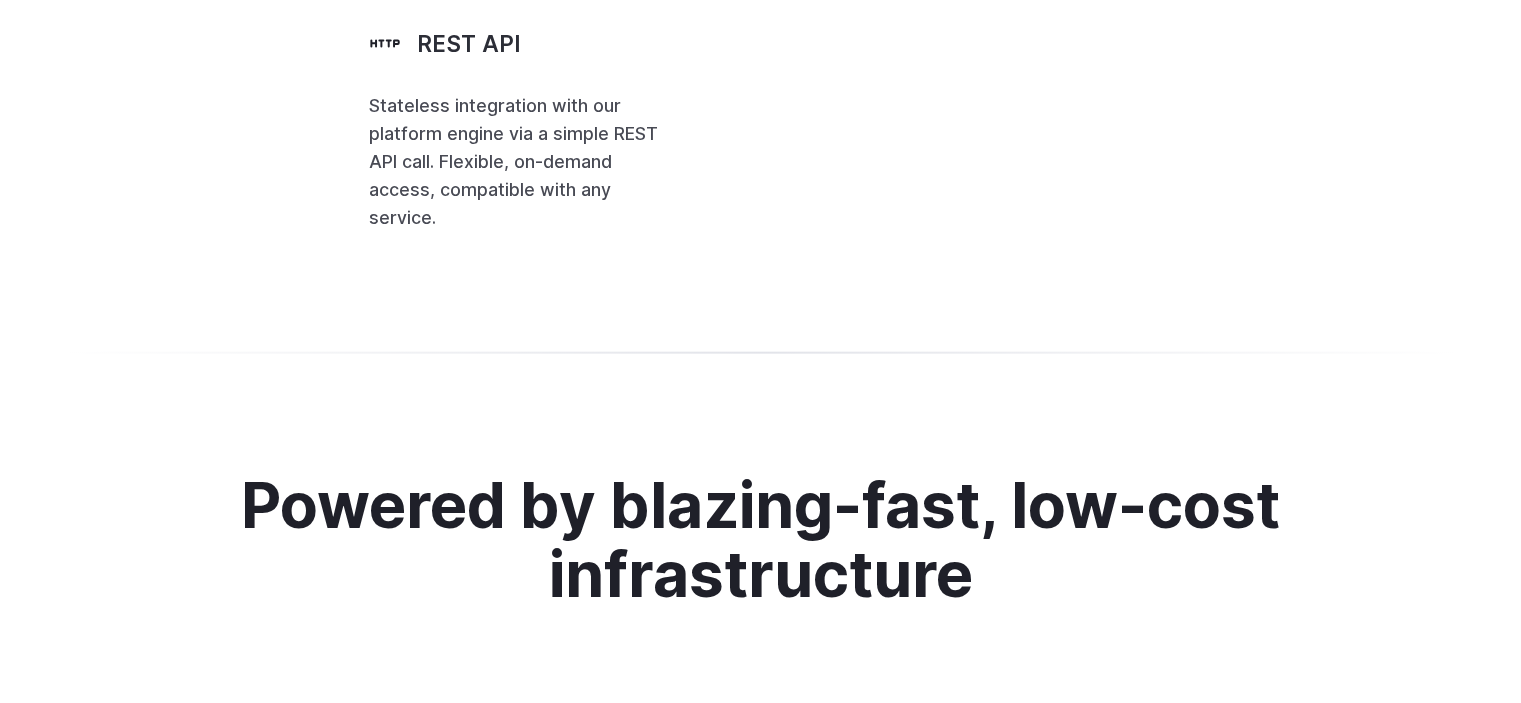 click on "JavaScript" at bounding box center (928, -240) 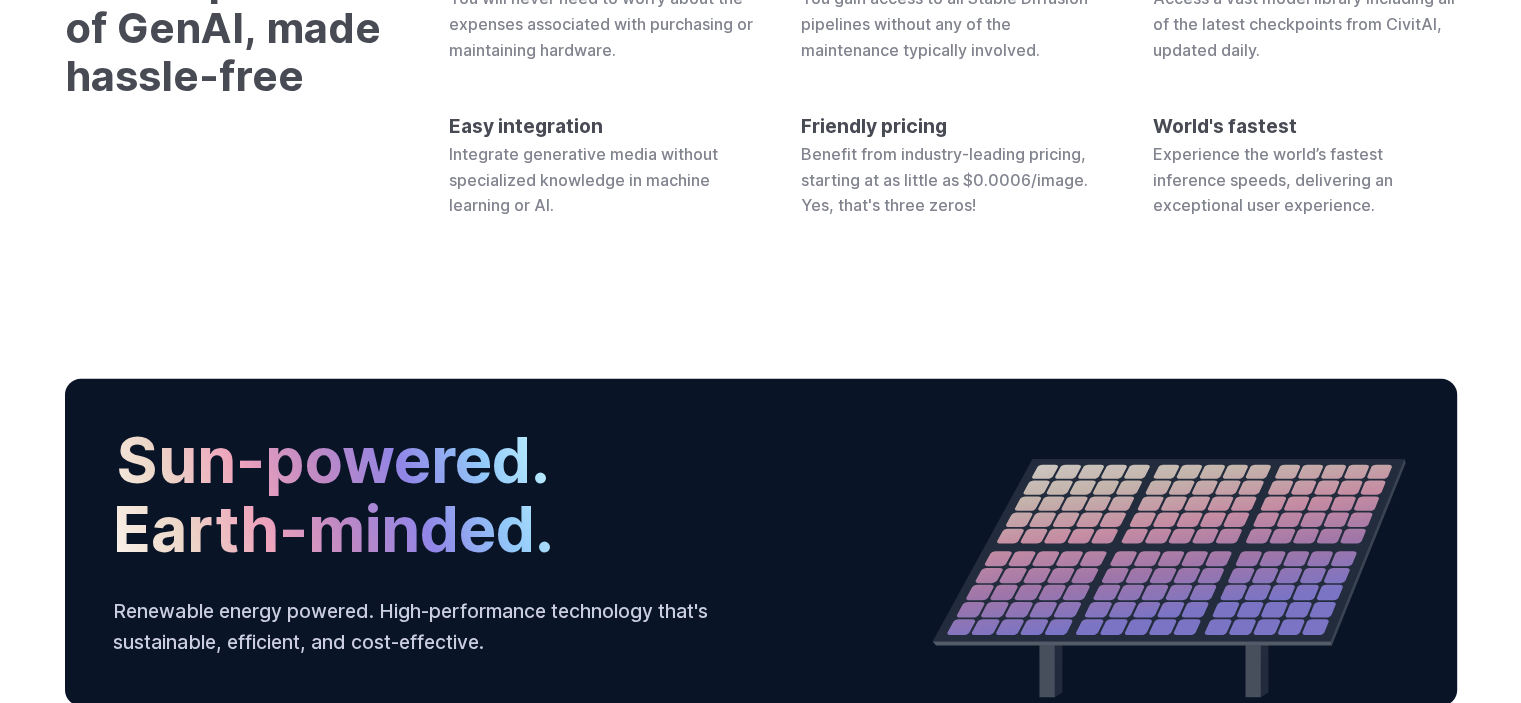 scroll, scrollTop: 6204, scrollLeft: 0, axis: vertical 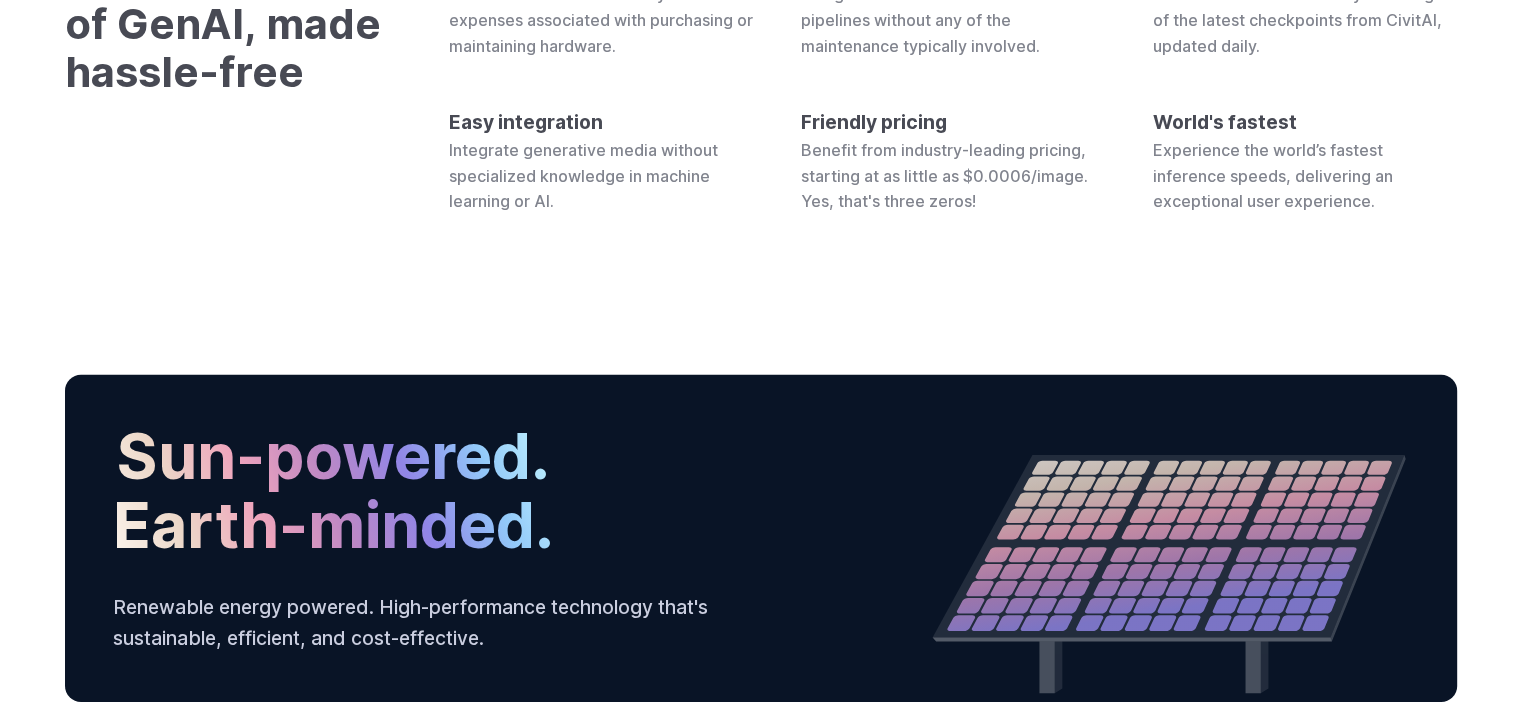 click at bounding box center [761, -168] 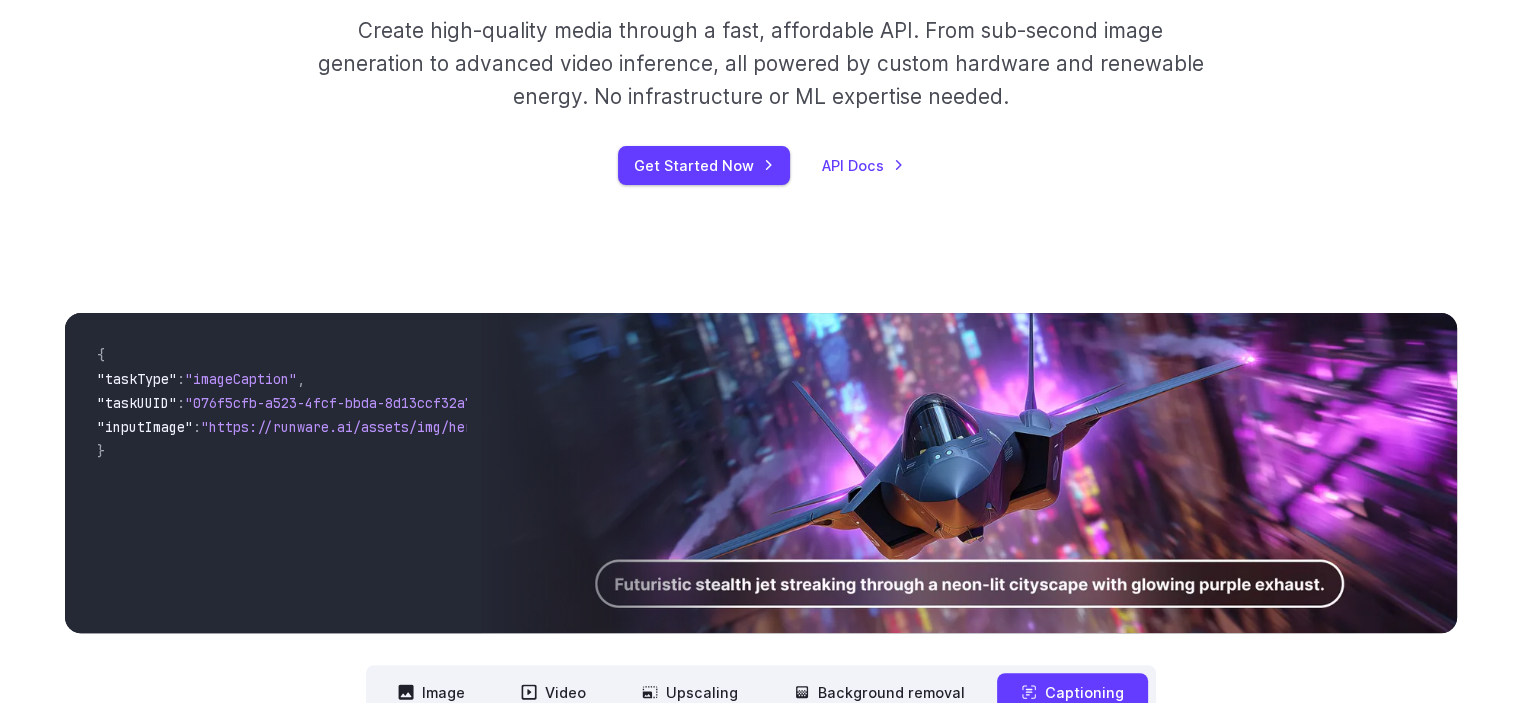scroll, scrollTop: 0, scrollLeft: 0, axis: both 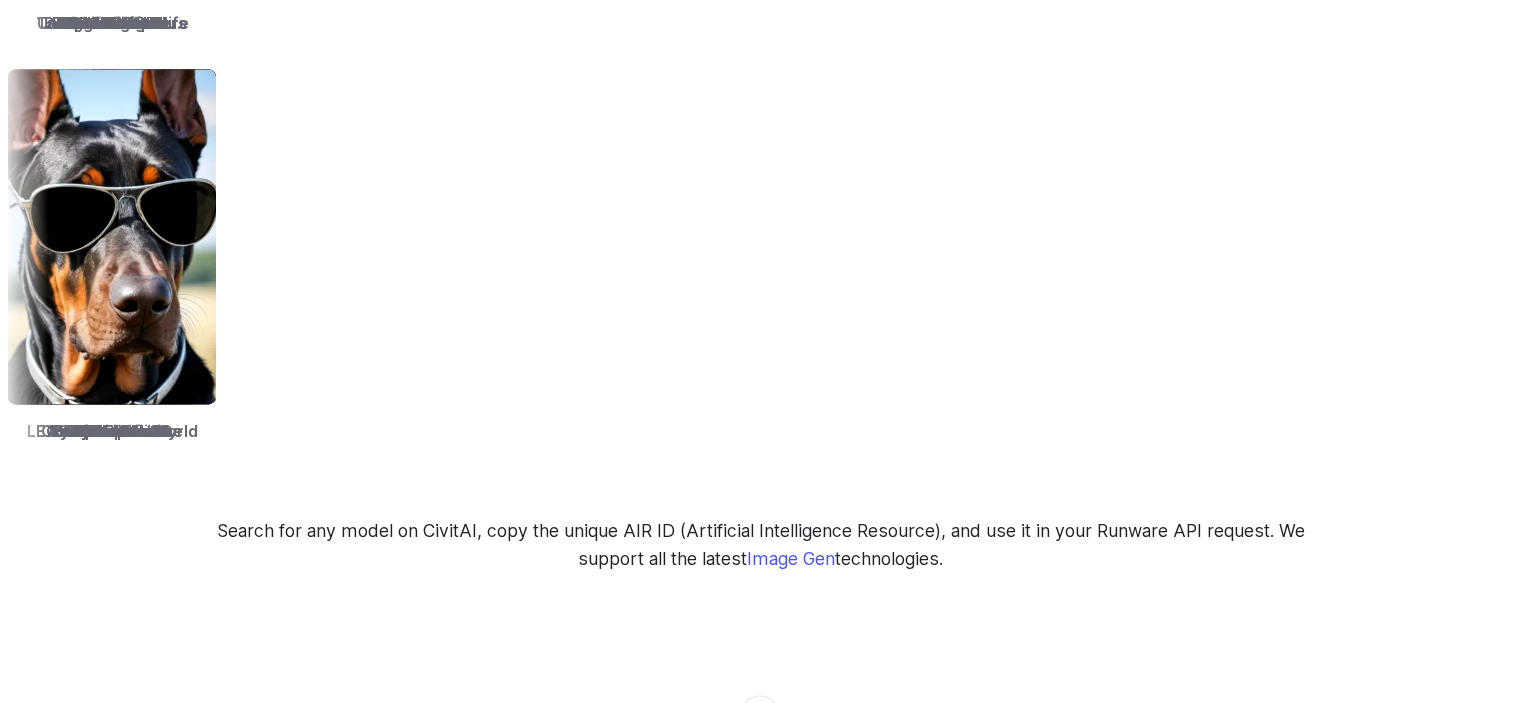 click at bounding box center [2804, 236] 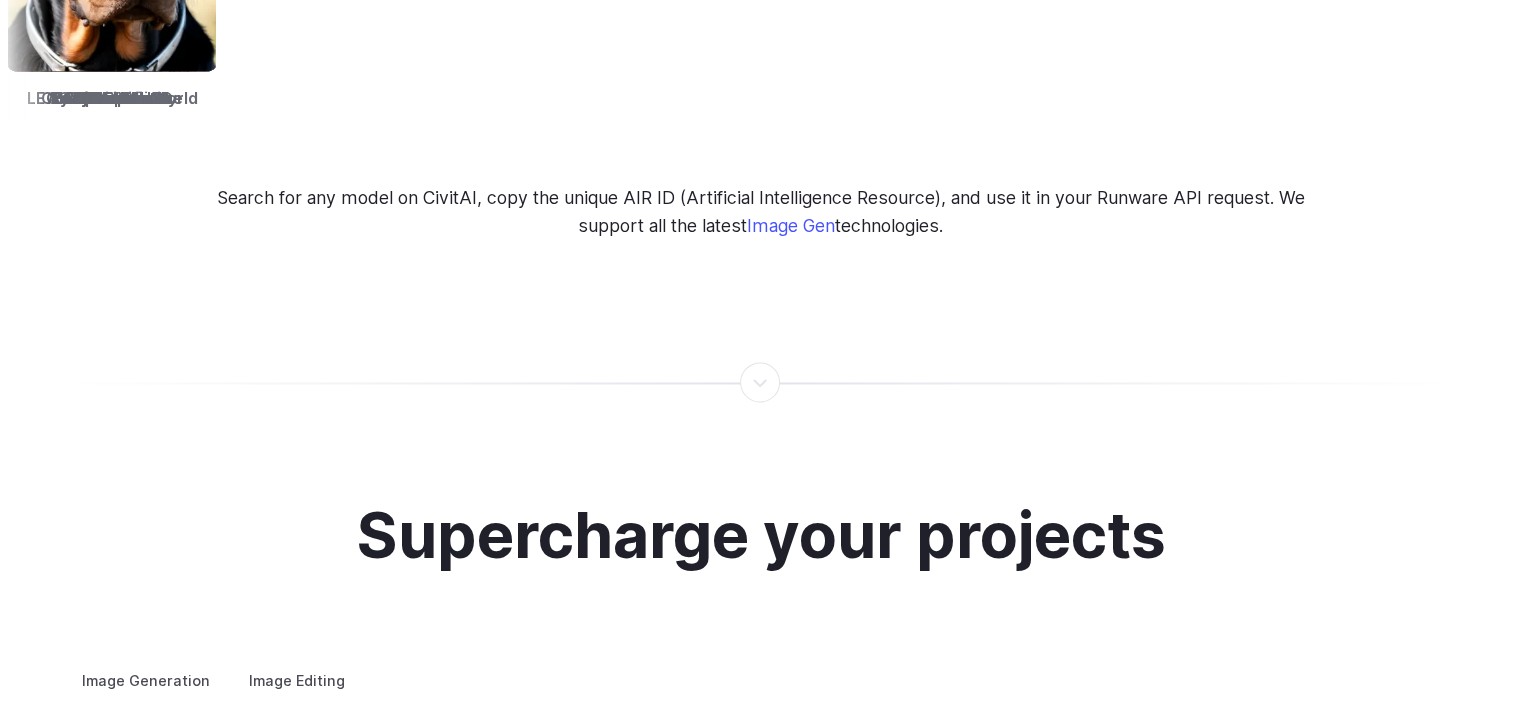 scroll, scrollTop: 3220, scrollLeft: 0, axis: vertical 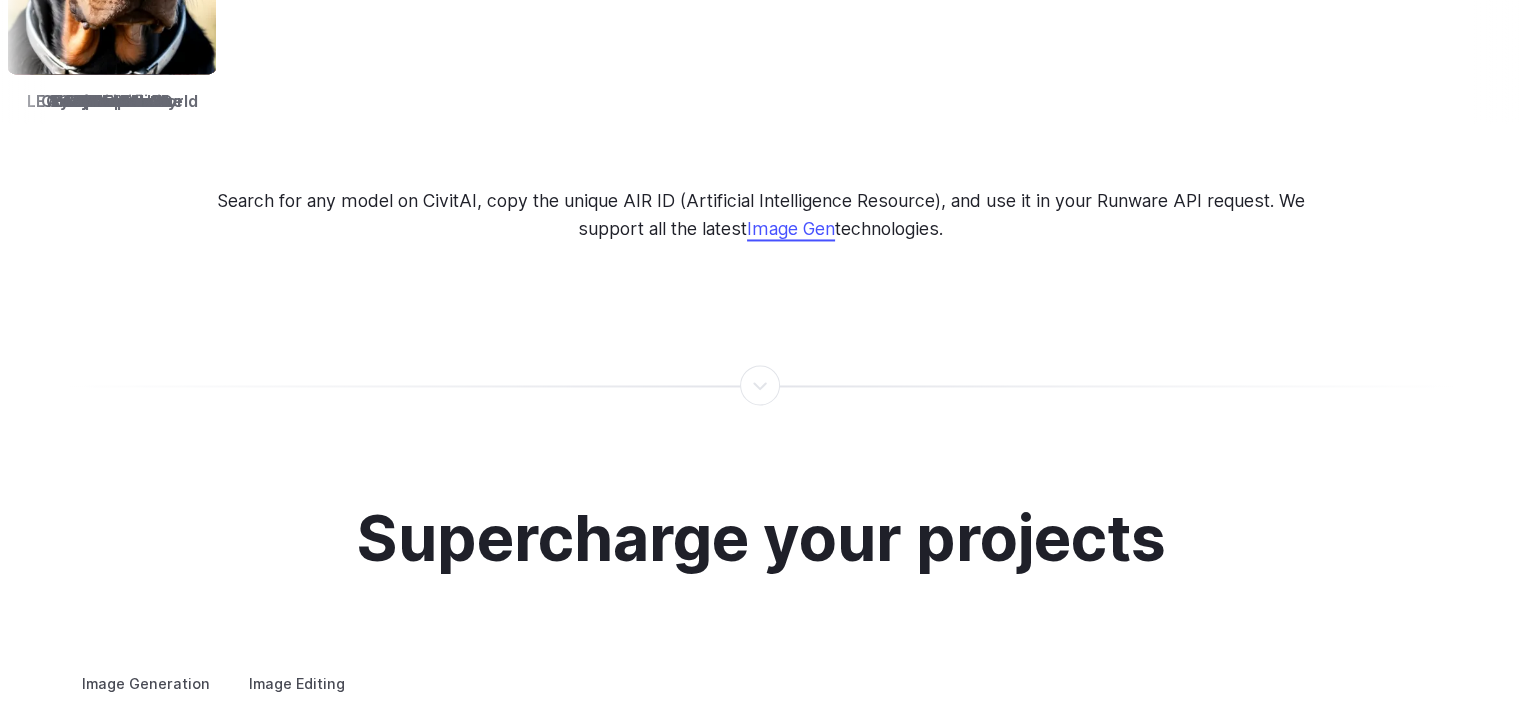 click on "Image Gen" at bounding box center (791, 228) 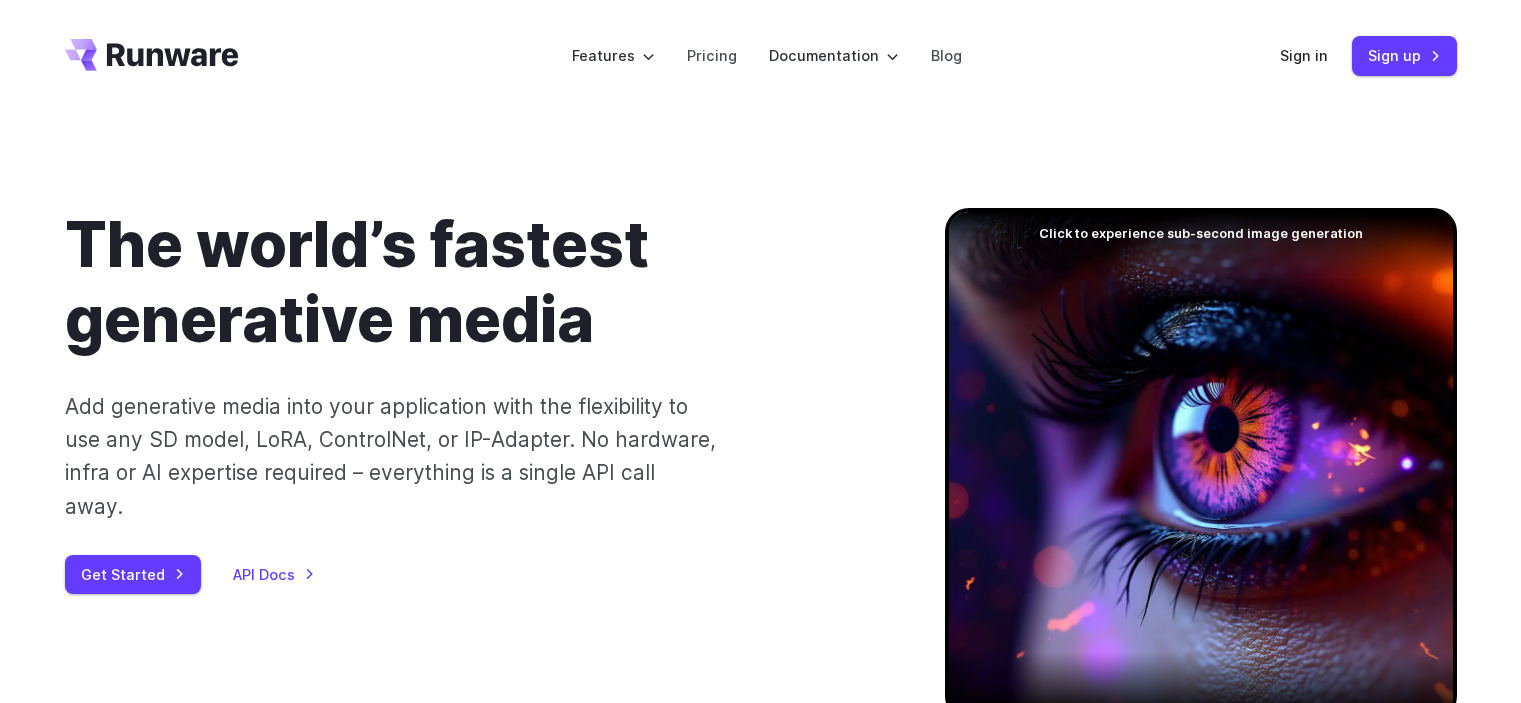 scroll, scrollTop: 84, scrollLeft: 0, axis: vertical 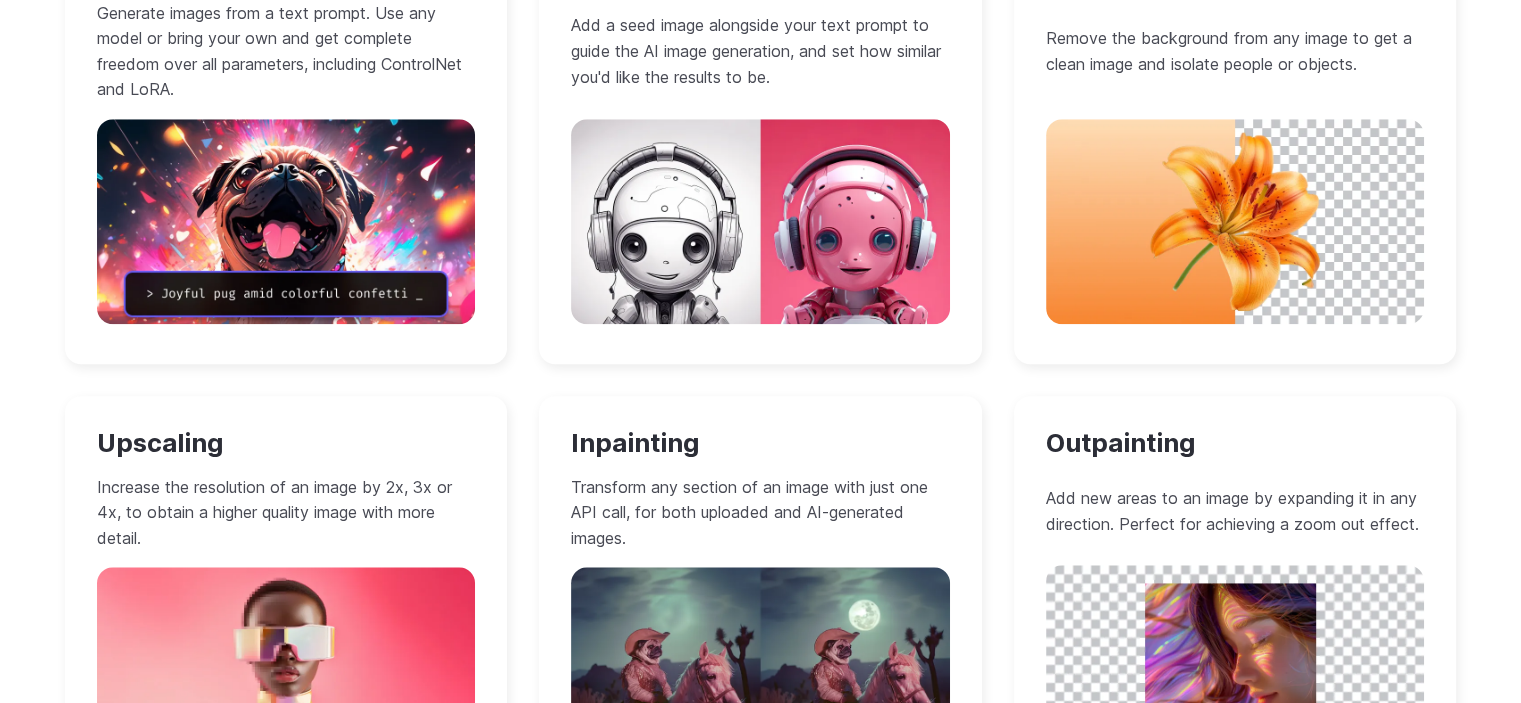click on "Inpainting   Transform any section of an image with just one API call, for both uploaded and AI-generated images." at bounding box center [760, 604] 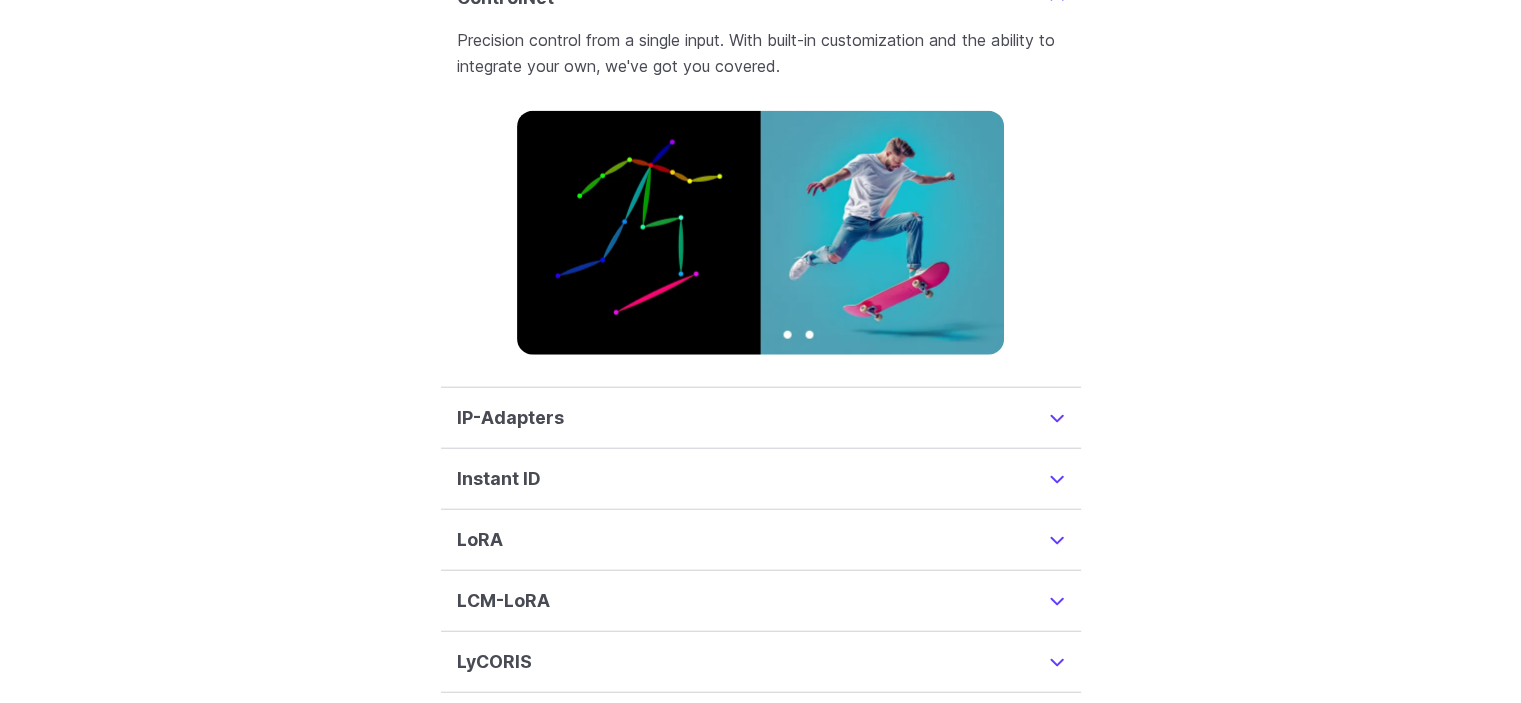 scroll, scrollTop: 4832, scrollLeft: 0, axis: vertical 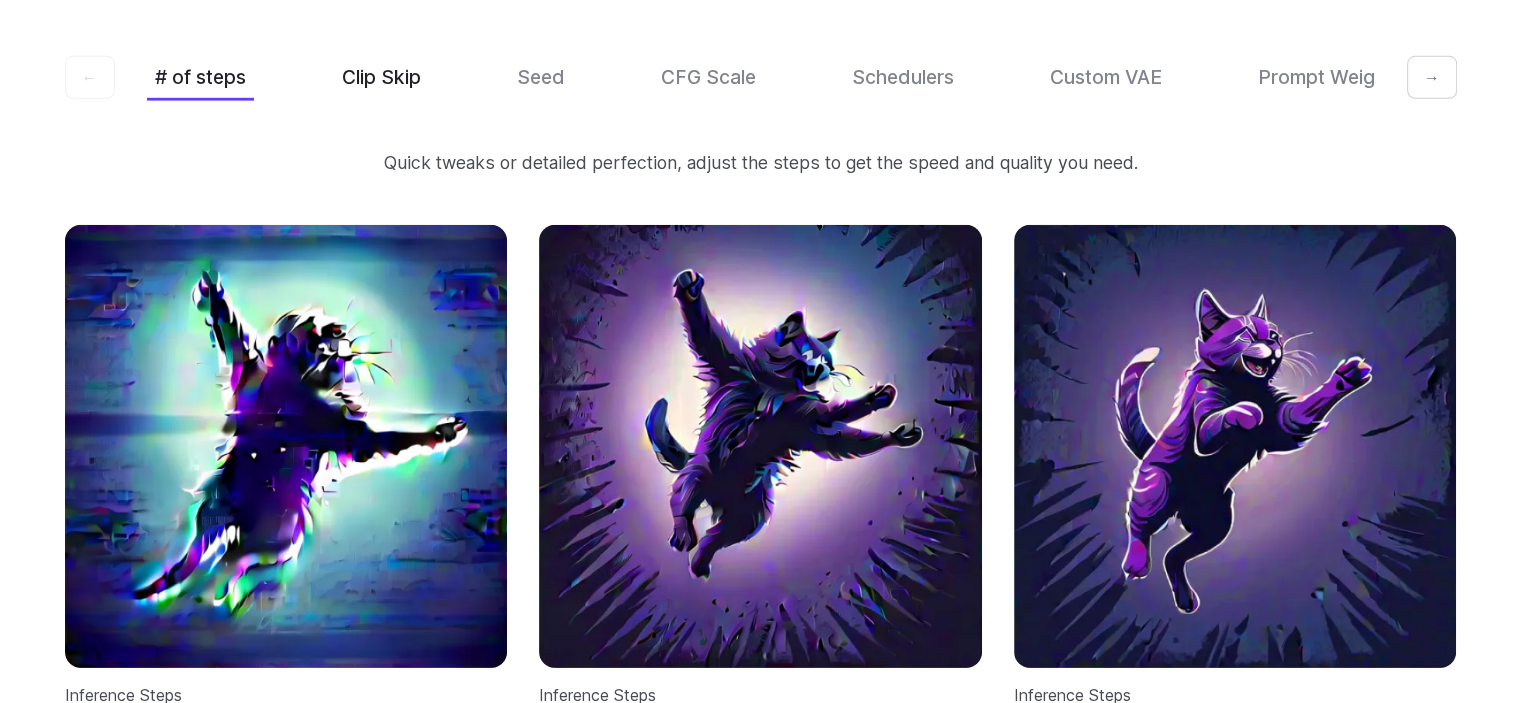 click on "Clip Skip" at bounding box center (381, 77) 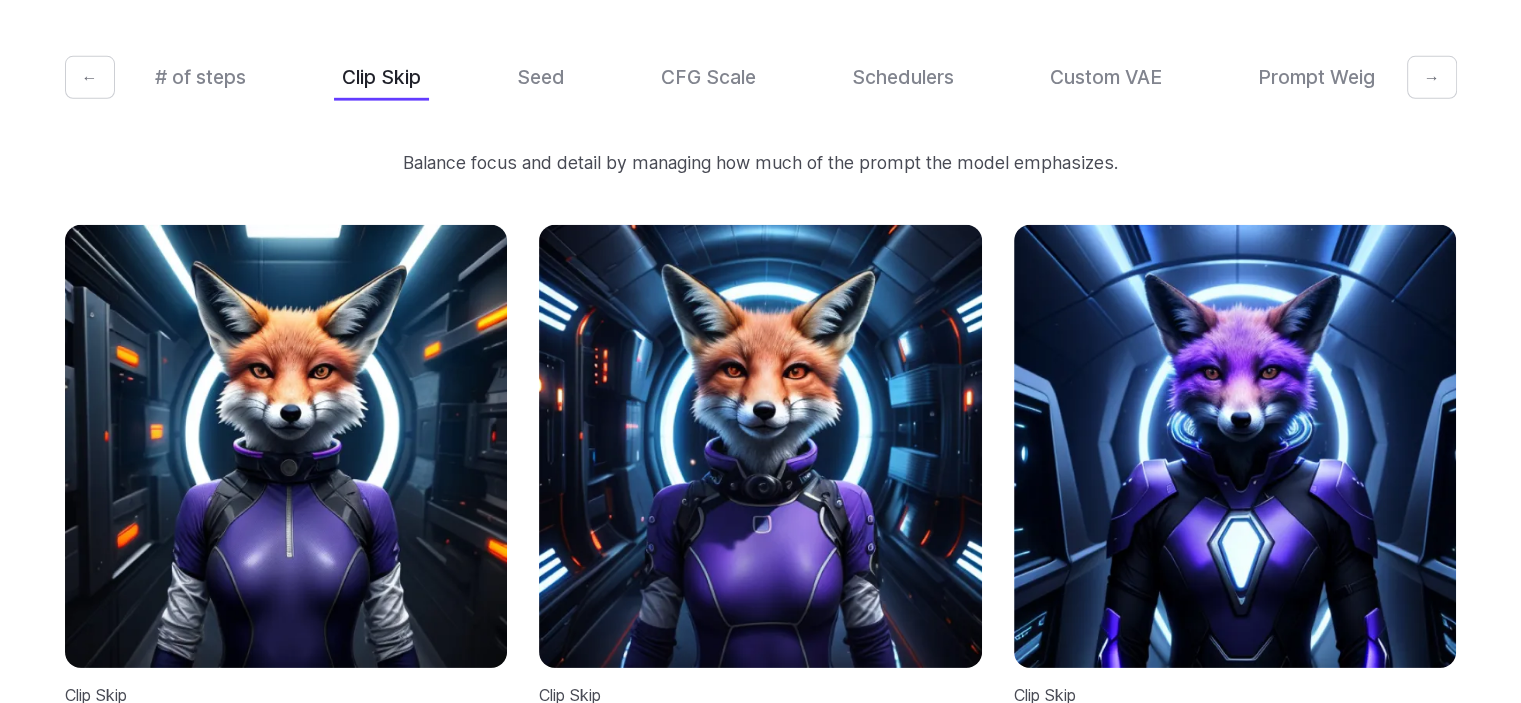 click on "→" at bounding box center [1432, 78] 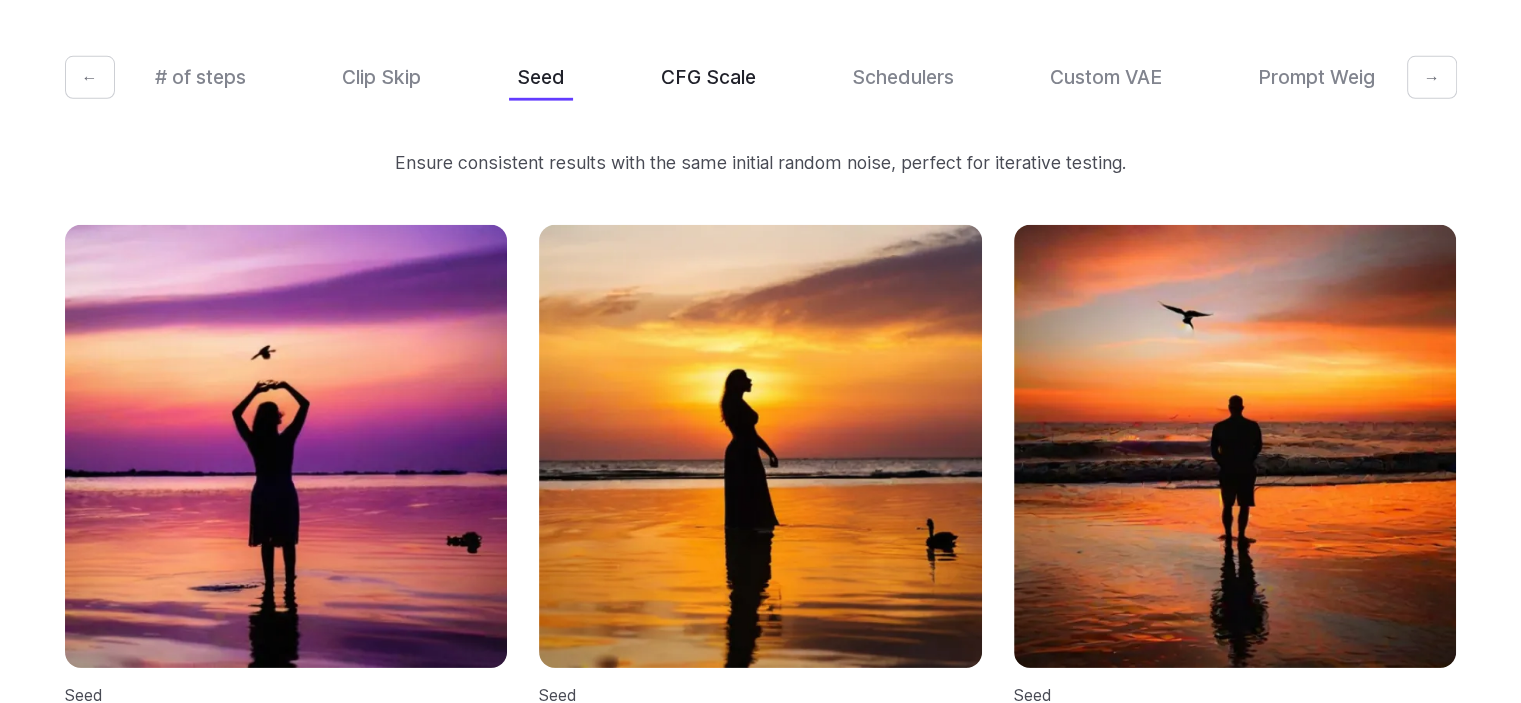 click on "CFG Scale" at bounding box center [708, 77] 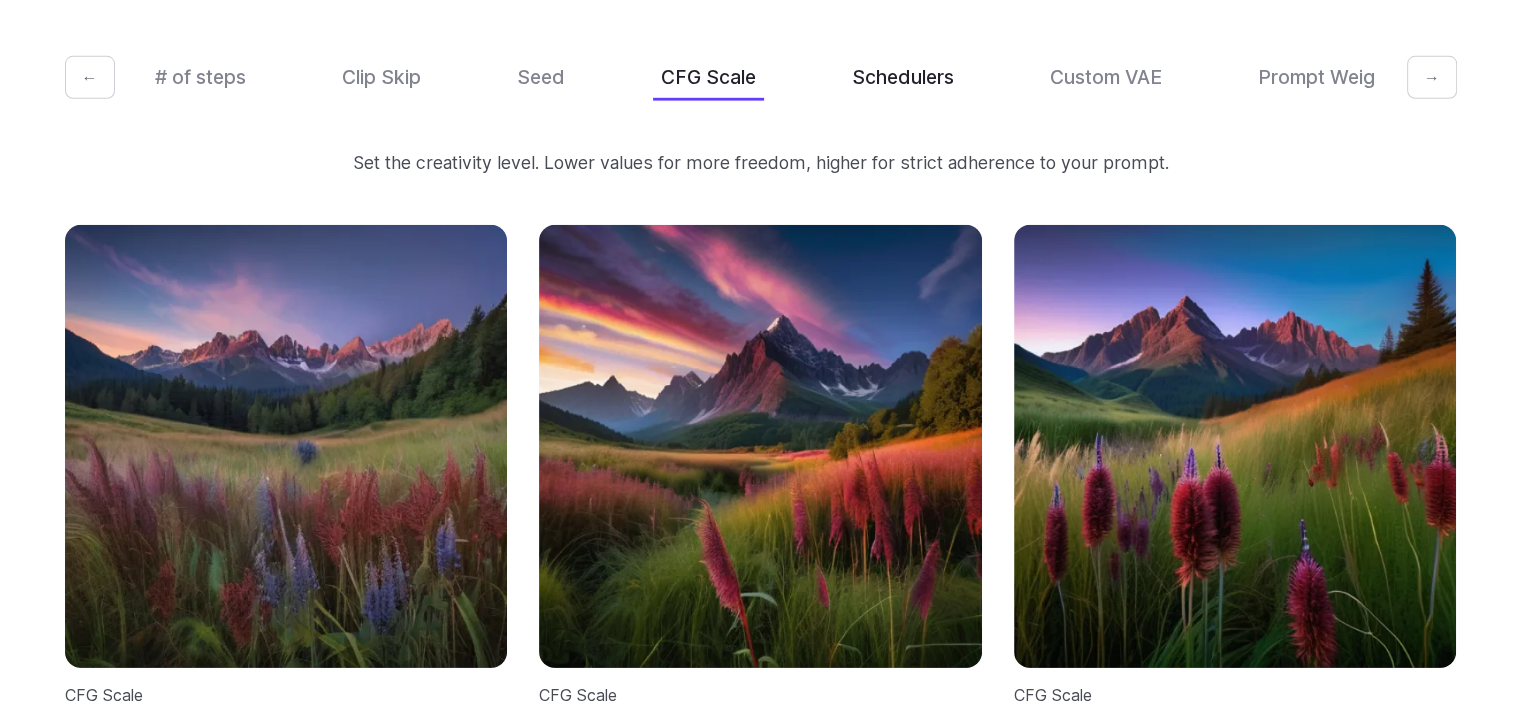 click on "Schedulers" at bounding box center [903, 77] 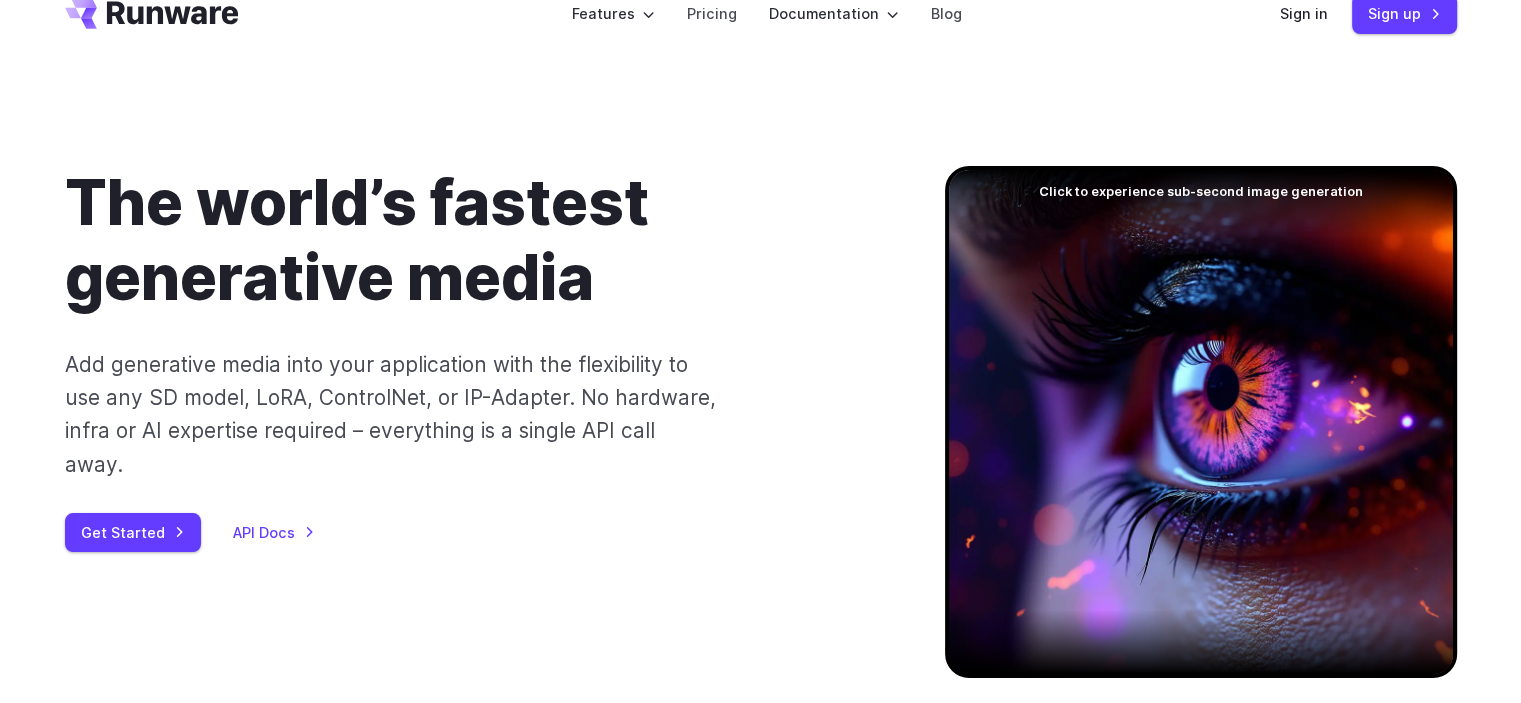 scroll, scrollTop: 0, scrollLeft: 0, axis: both 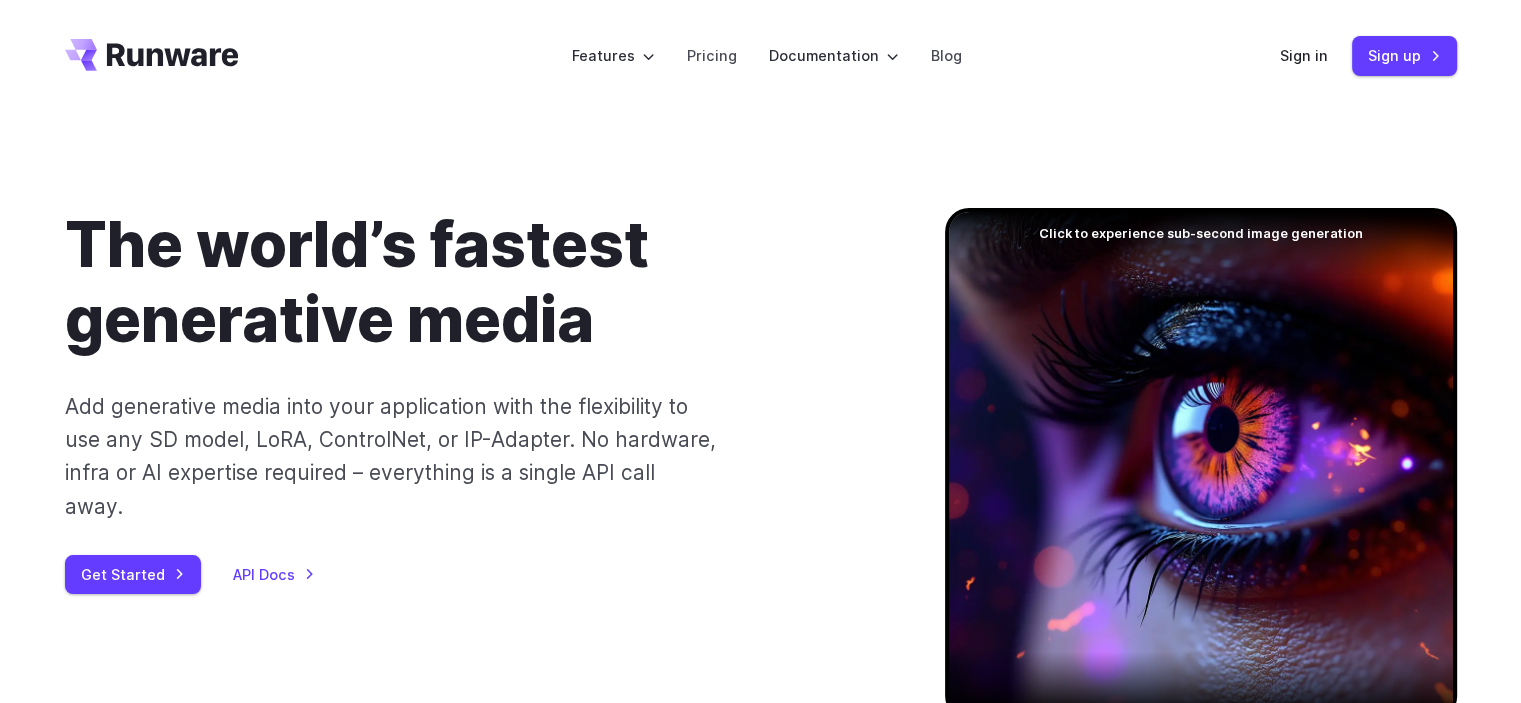 click 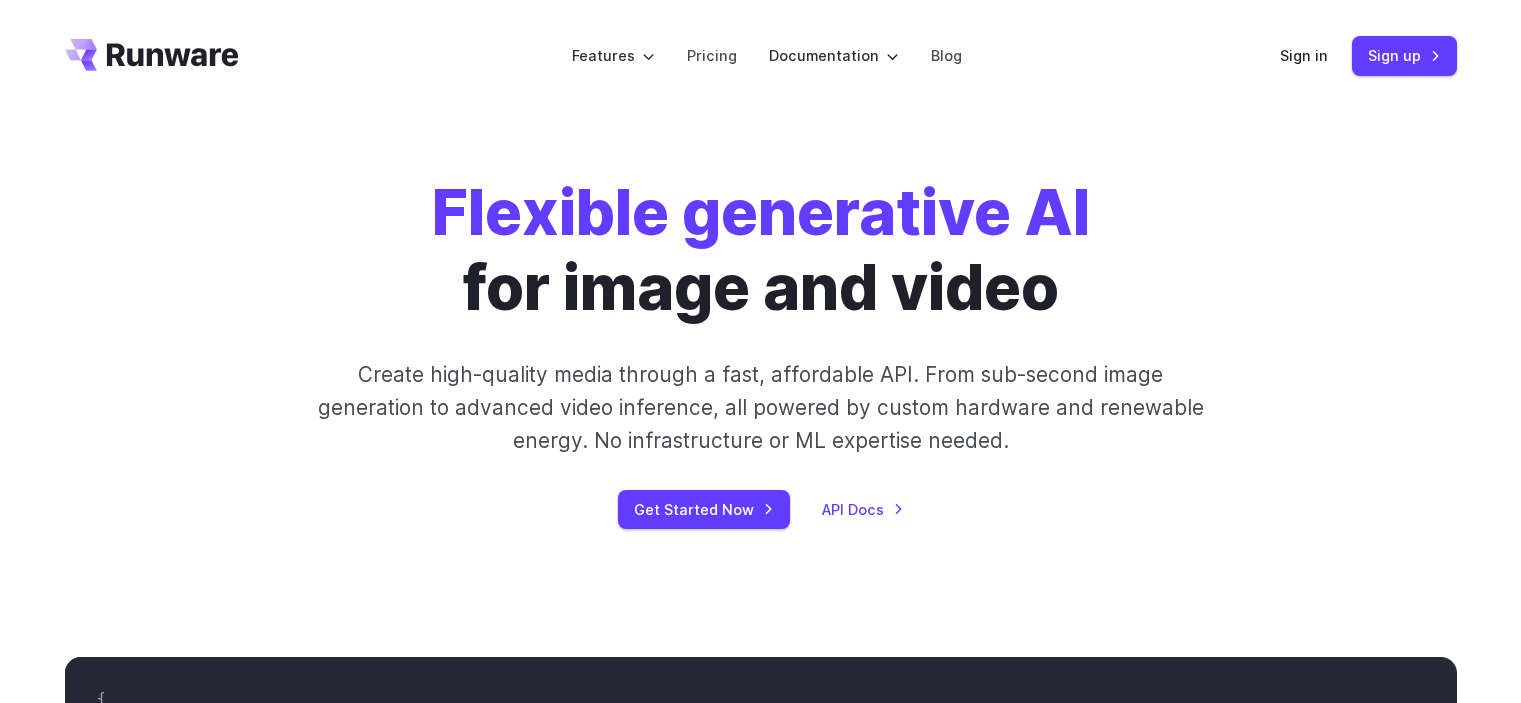 scroll, scrollTop: 0, scrollLeft: 0, axis: both 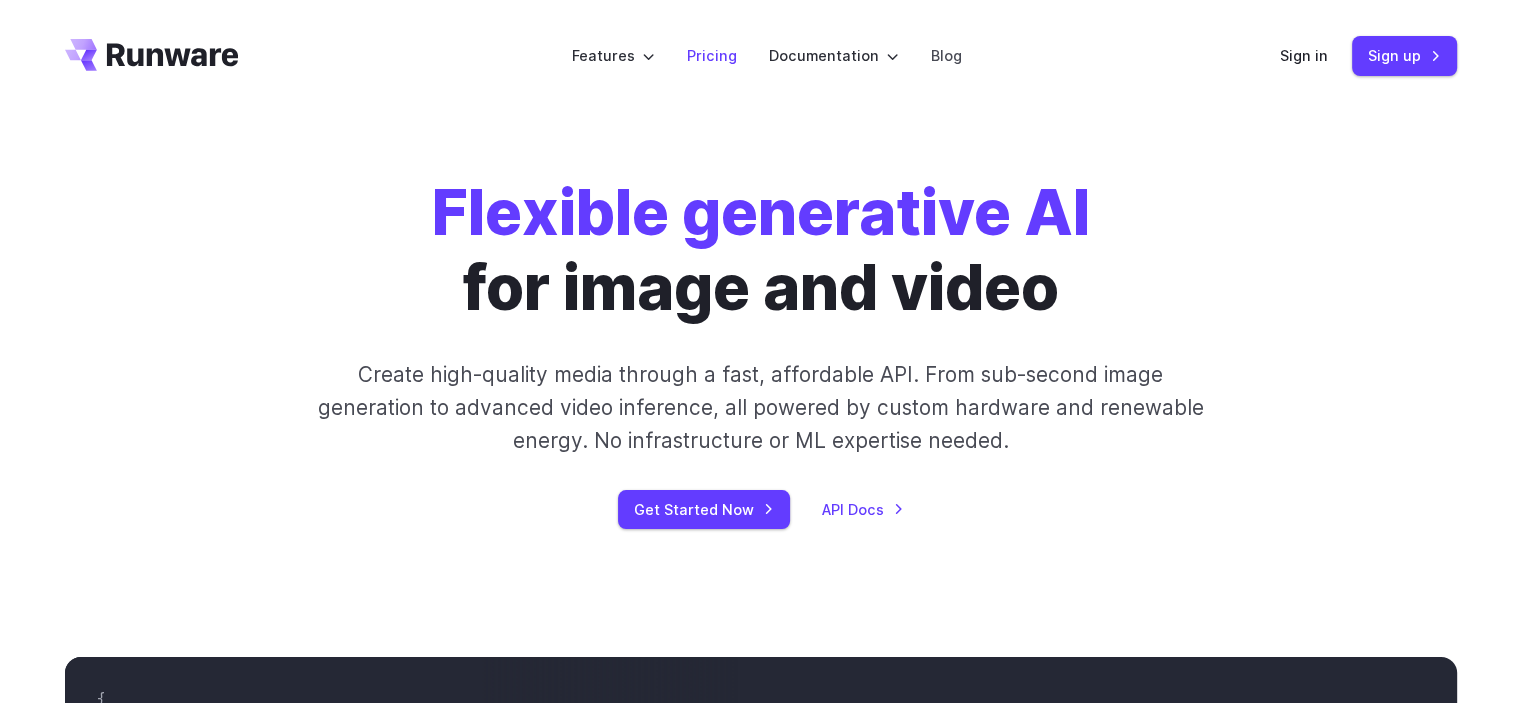 click on "Pricing" at bounding box center (712, 55) 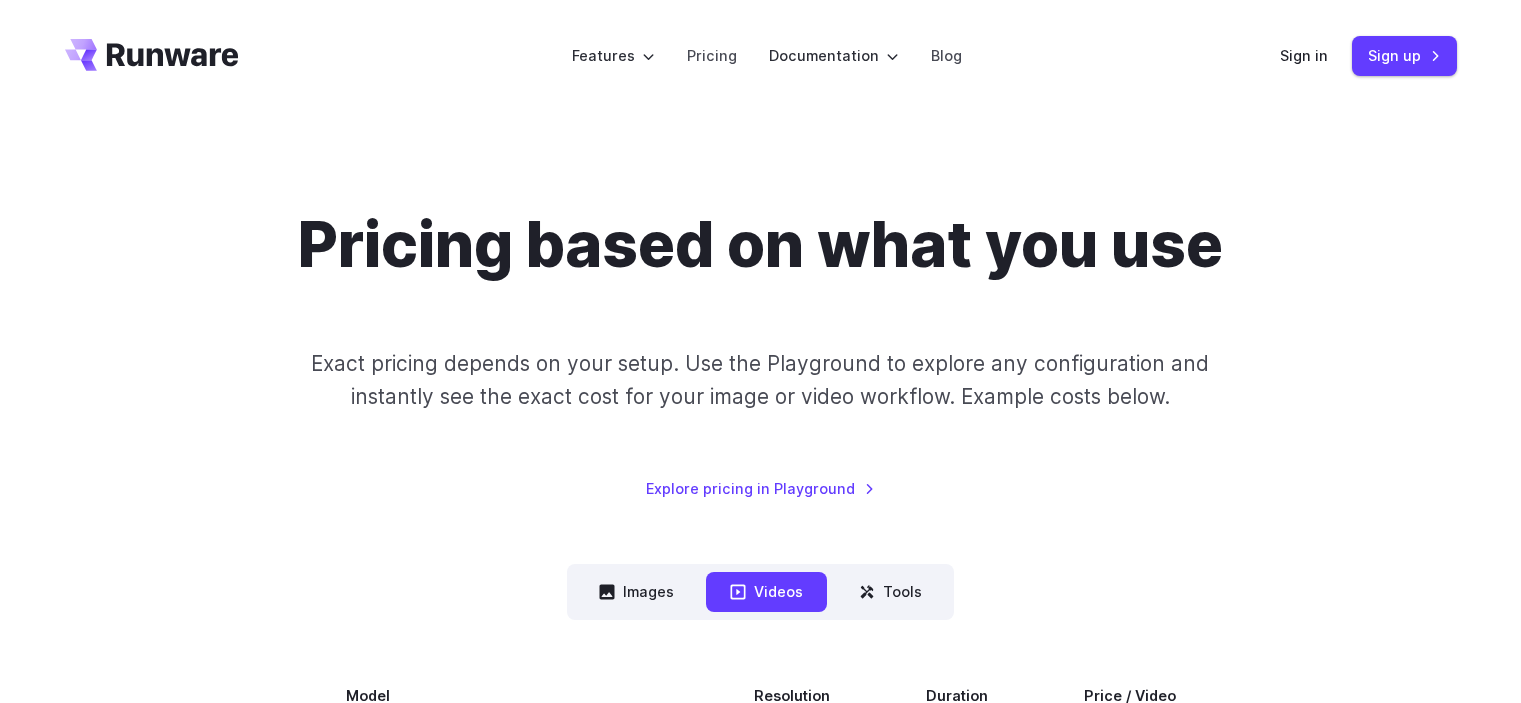 scroll, scrollTop: 0, scrollLeft: 0, axis: both 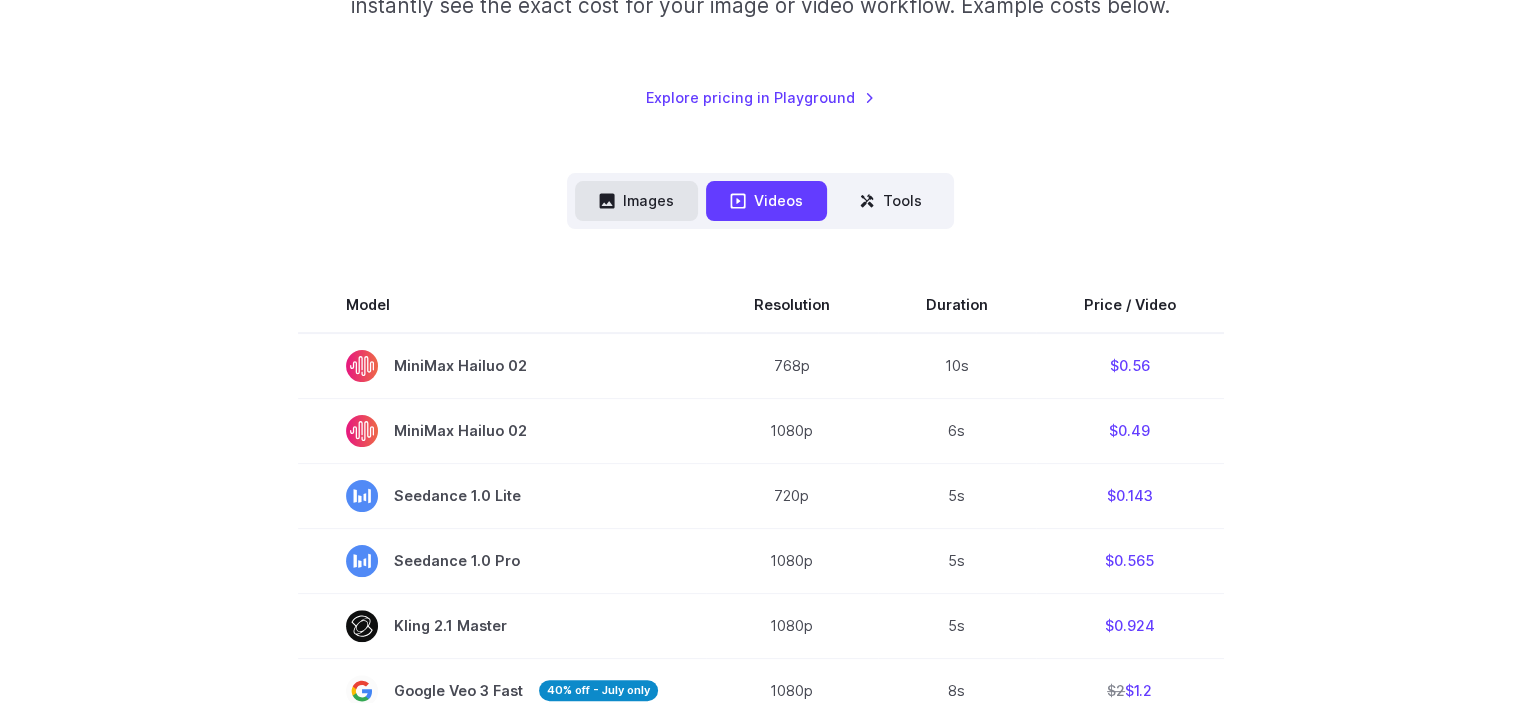 click on "Images" at bounding box center (636, 200) 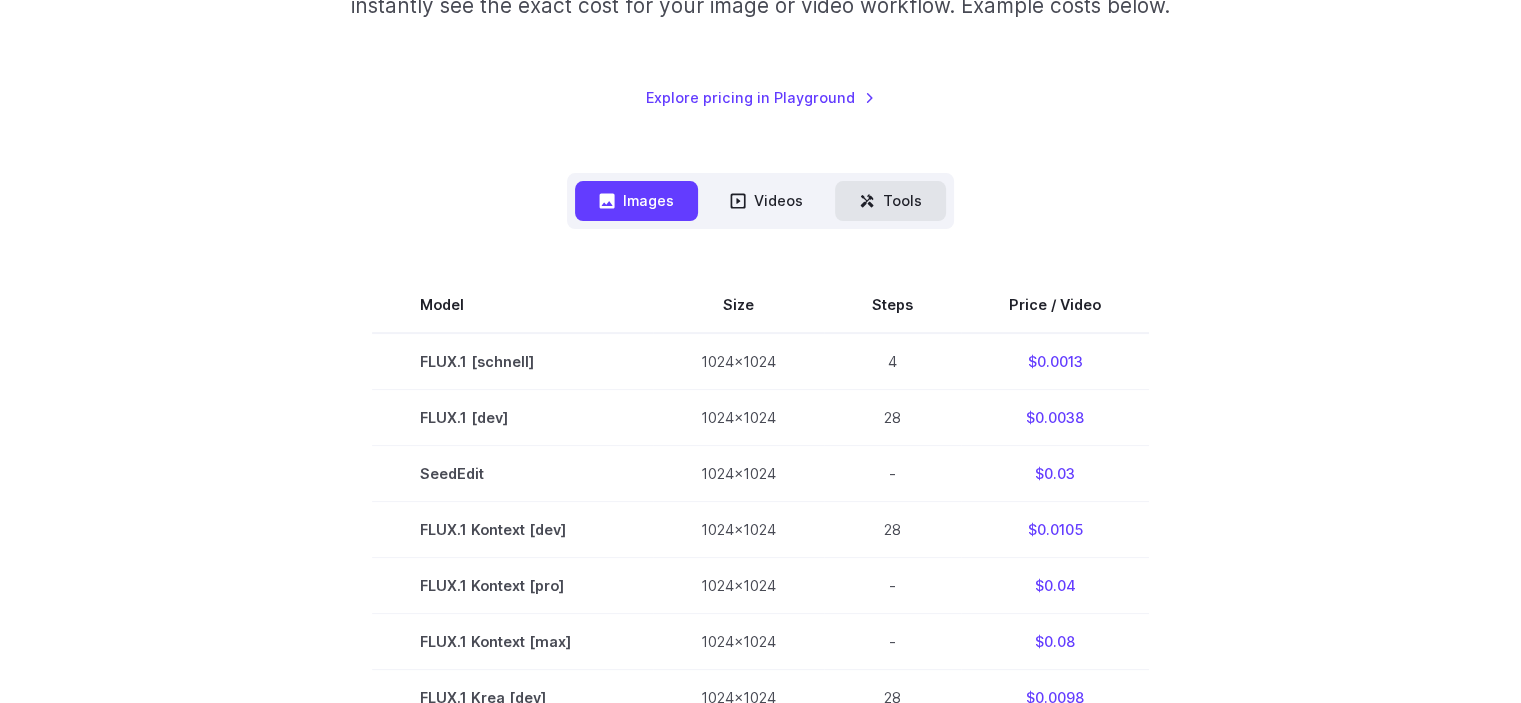 click on "Tools" at bounding box center (890, 200) 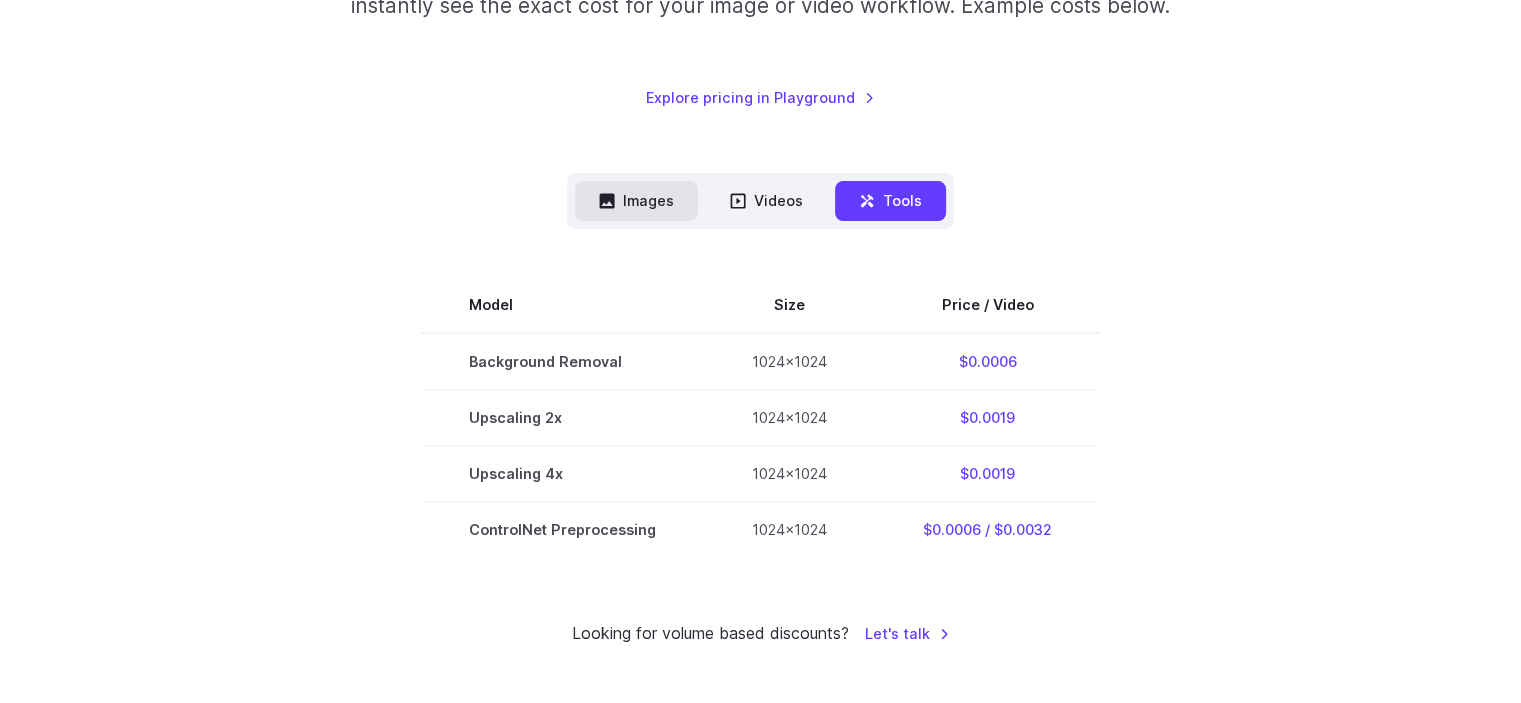 click on "Images" at bounding box center [636, 200] 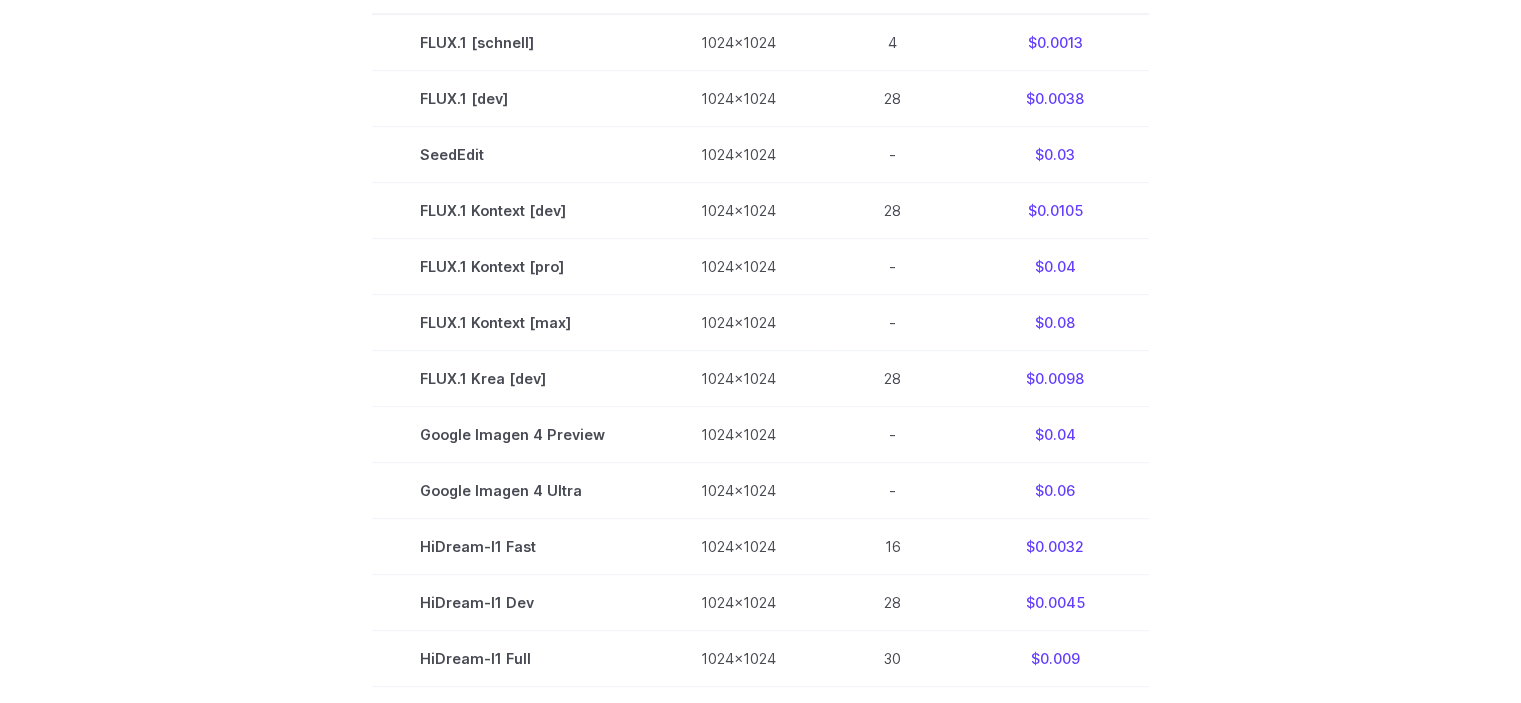 scroll, scrollTop: 708, scrollLeft: 0, axis: vertical 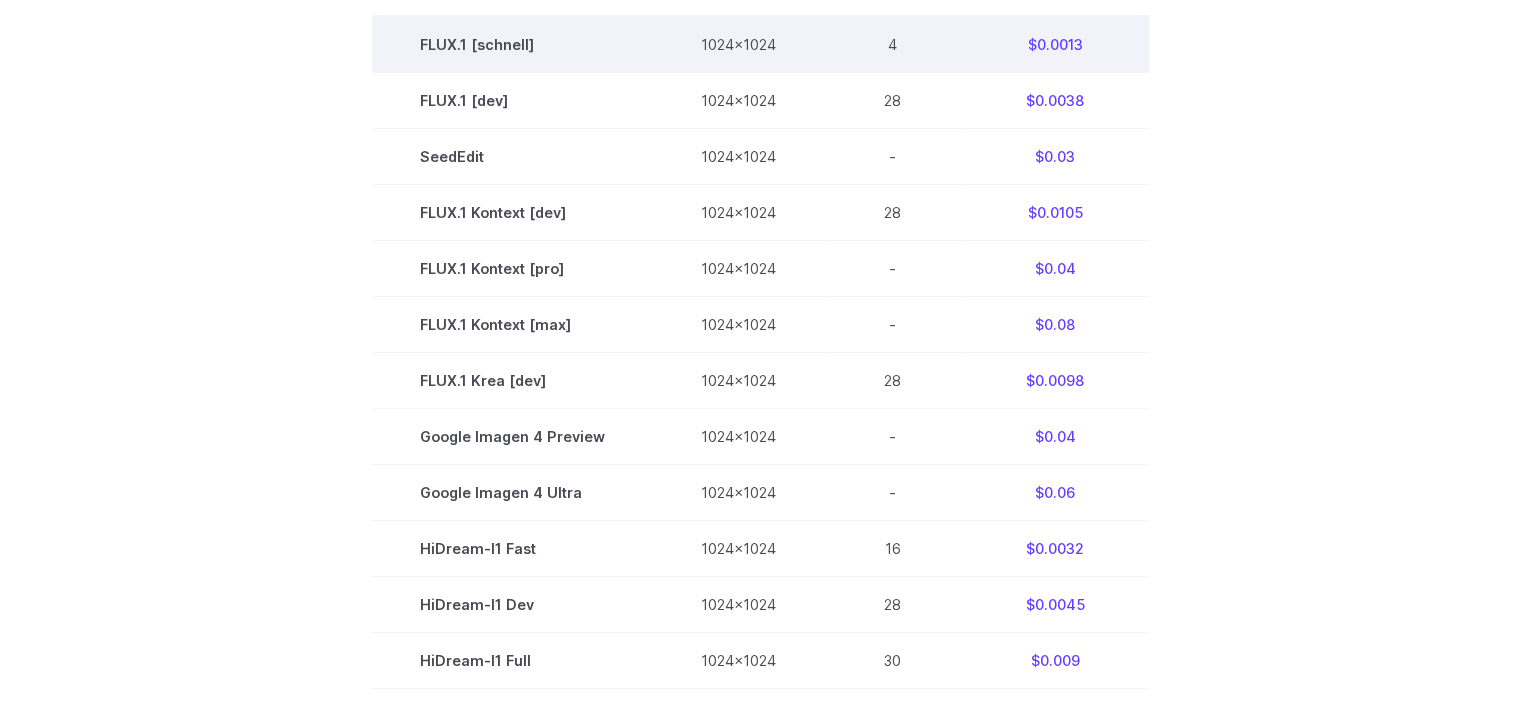 click on "FLUX.1 [schnell]" at bounding box center [512, 44] 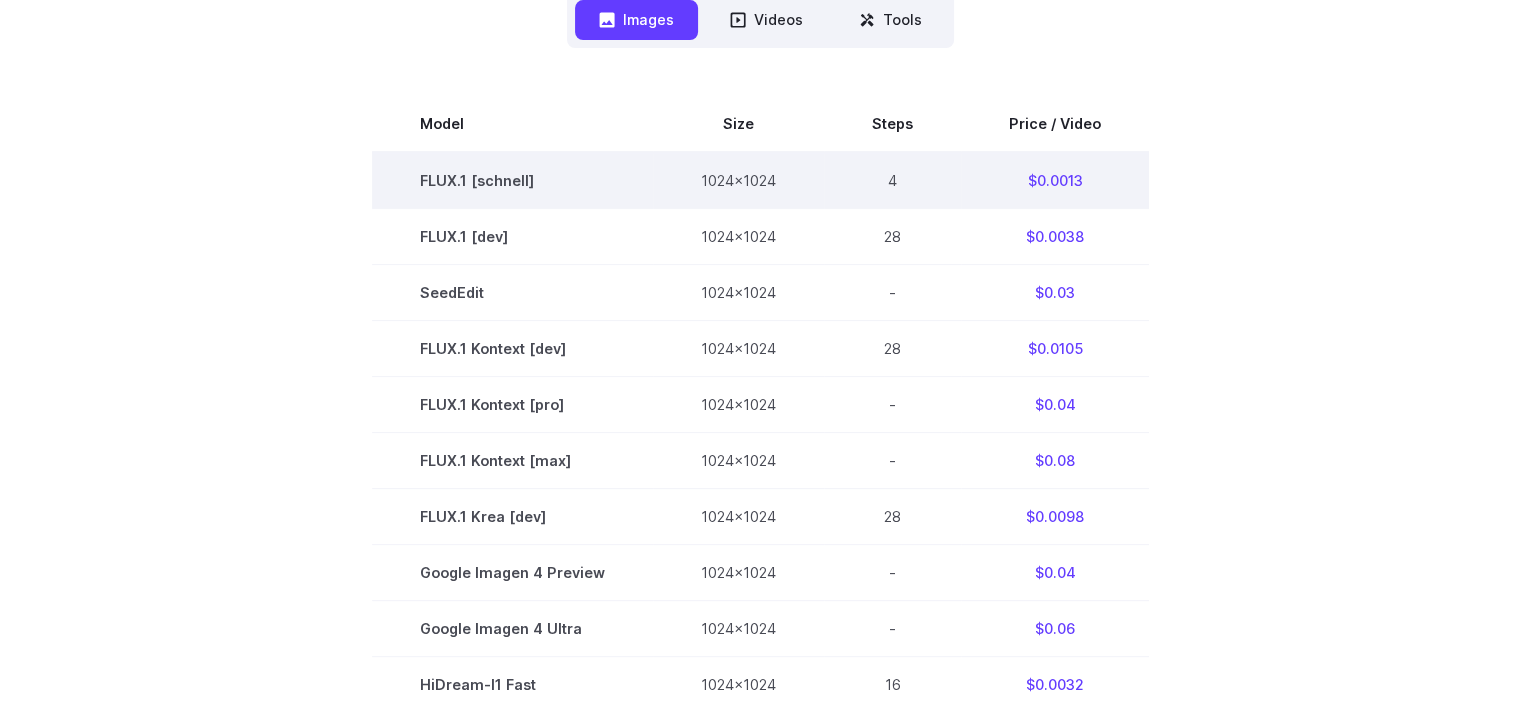scroll, scrollTop: 568, scrollLeft: 0, axis: vertical 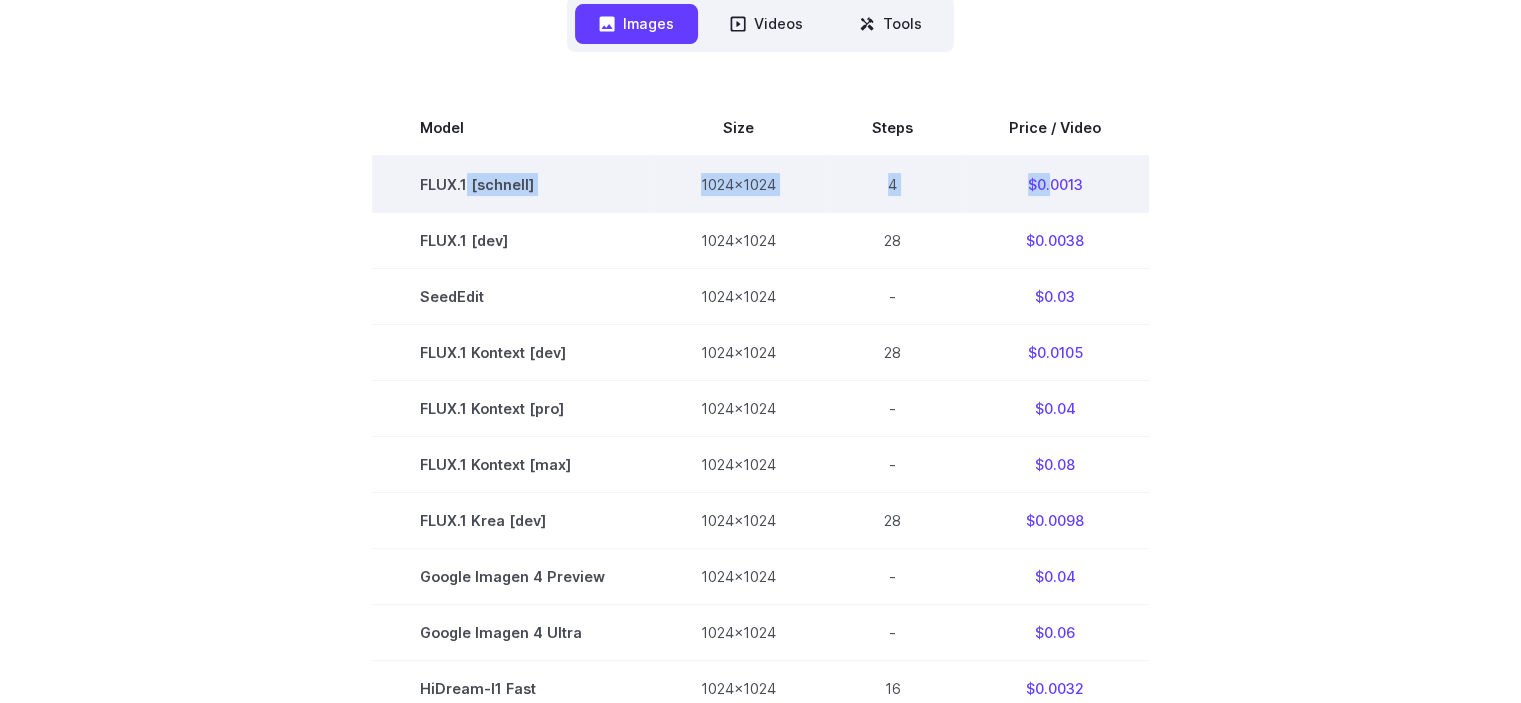 drag, startPoint x: 1044, startPoint y: 182, endPoint x: 471, endPoint y: 175, distance: 573.0428 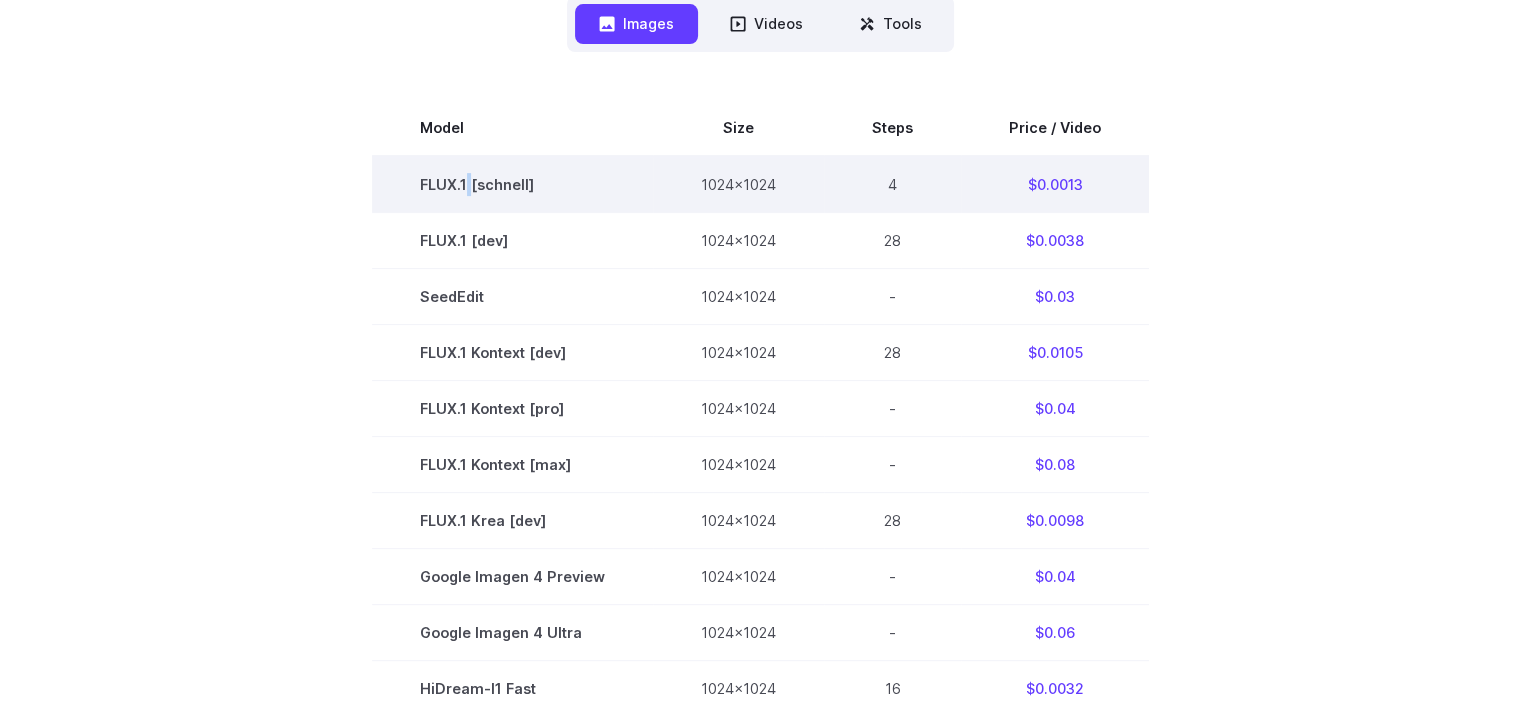 click on "FLUX.1 [schnell]" at bounding box center (512, 184) 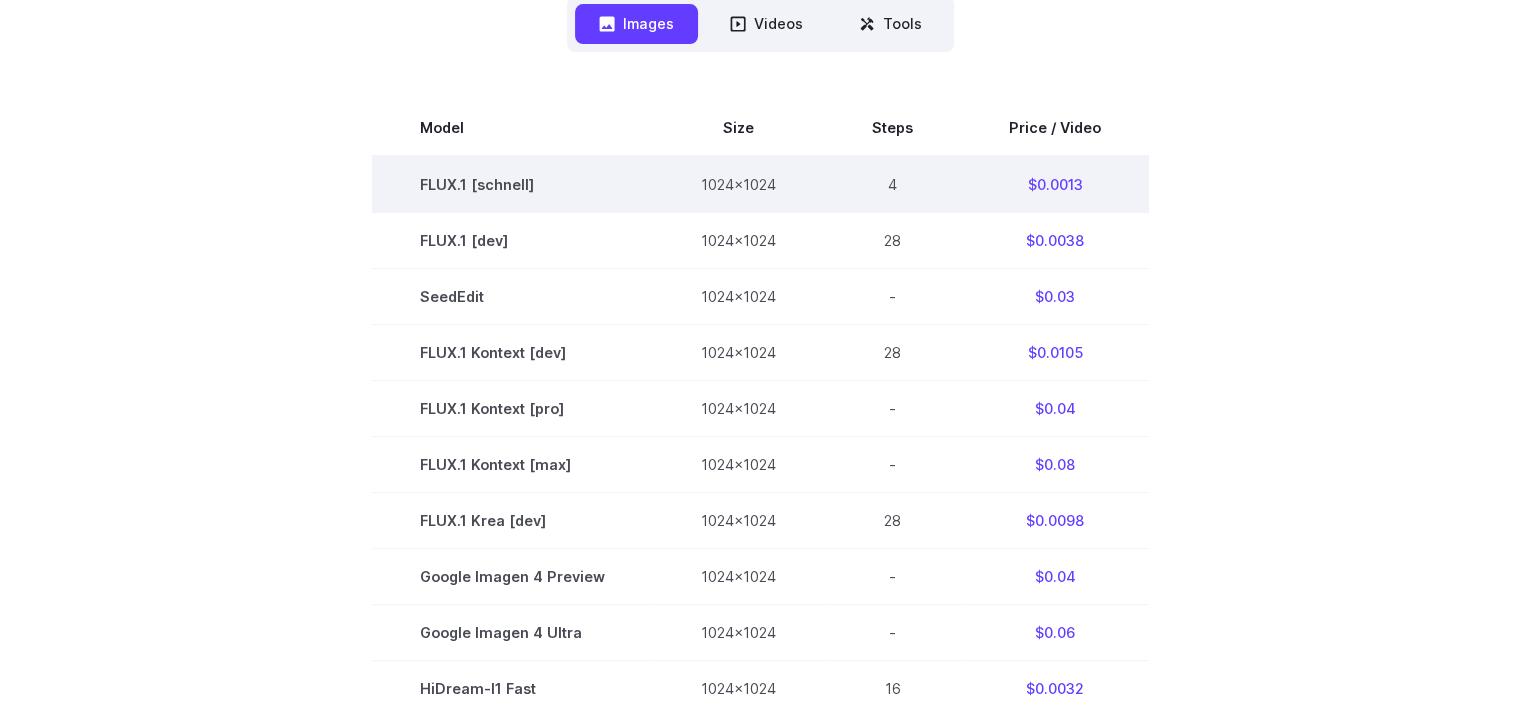 click on "FLUX.1 [schnell]" at bounding box center (512, 184) 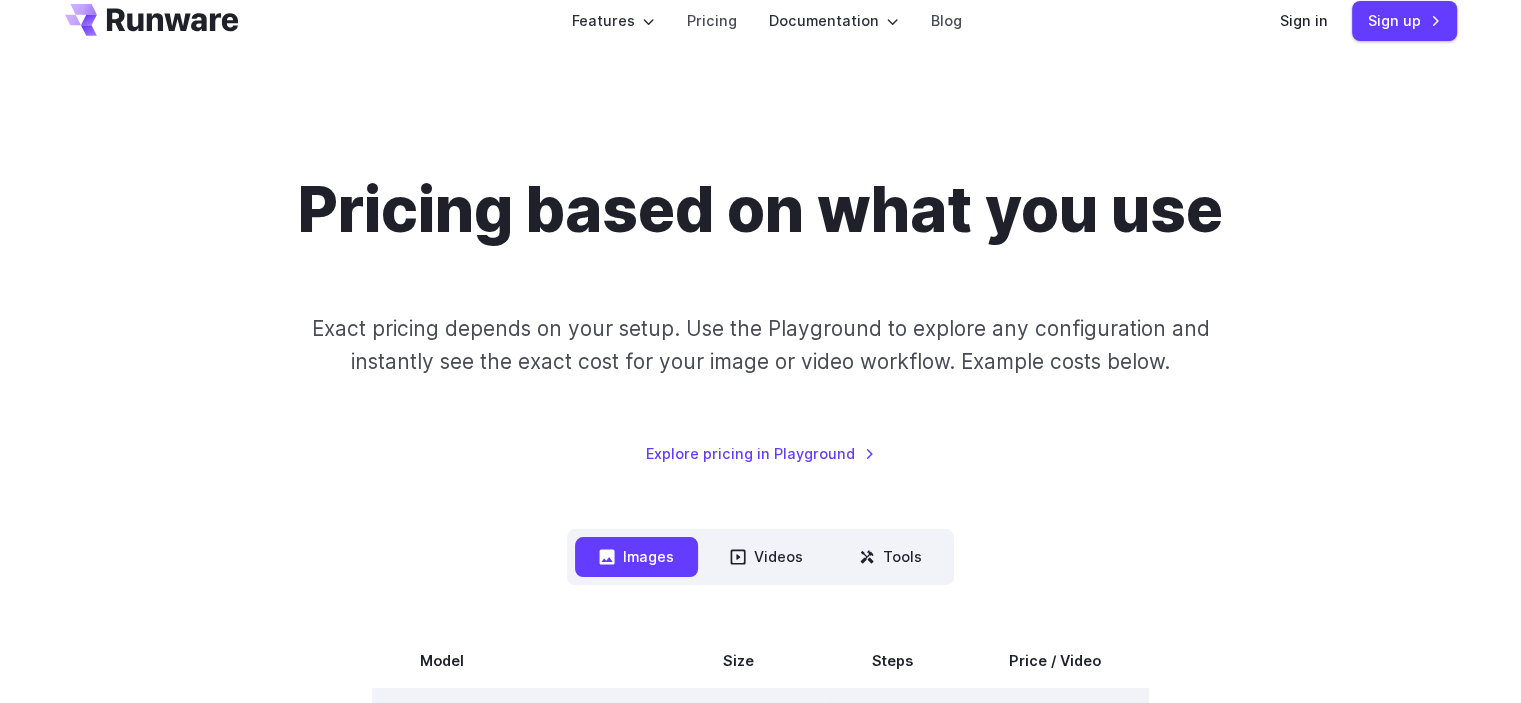 scroll, scrollTop: 0, scrollLeft: 0, axis: both 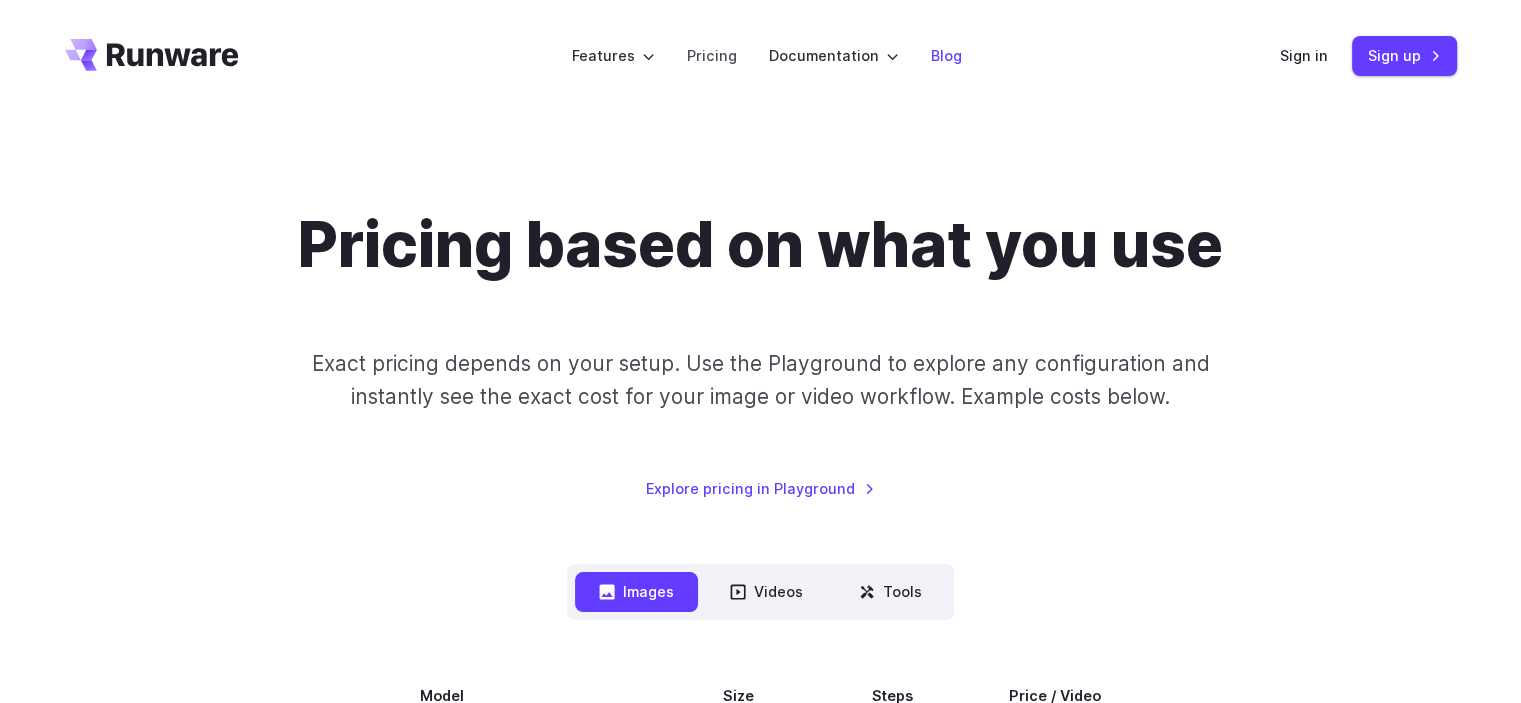 click on "Blog" at bounding box center (946, 55) 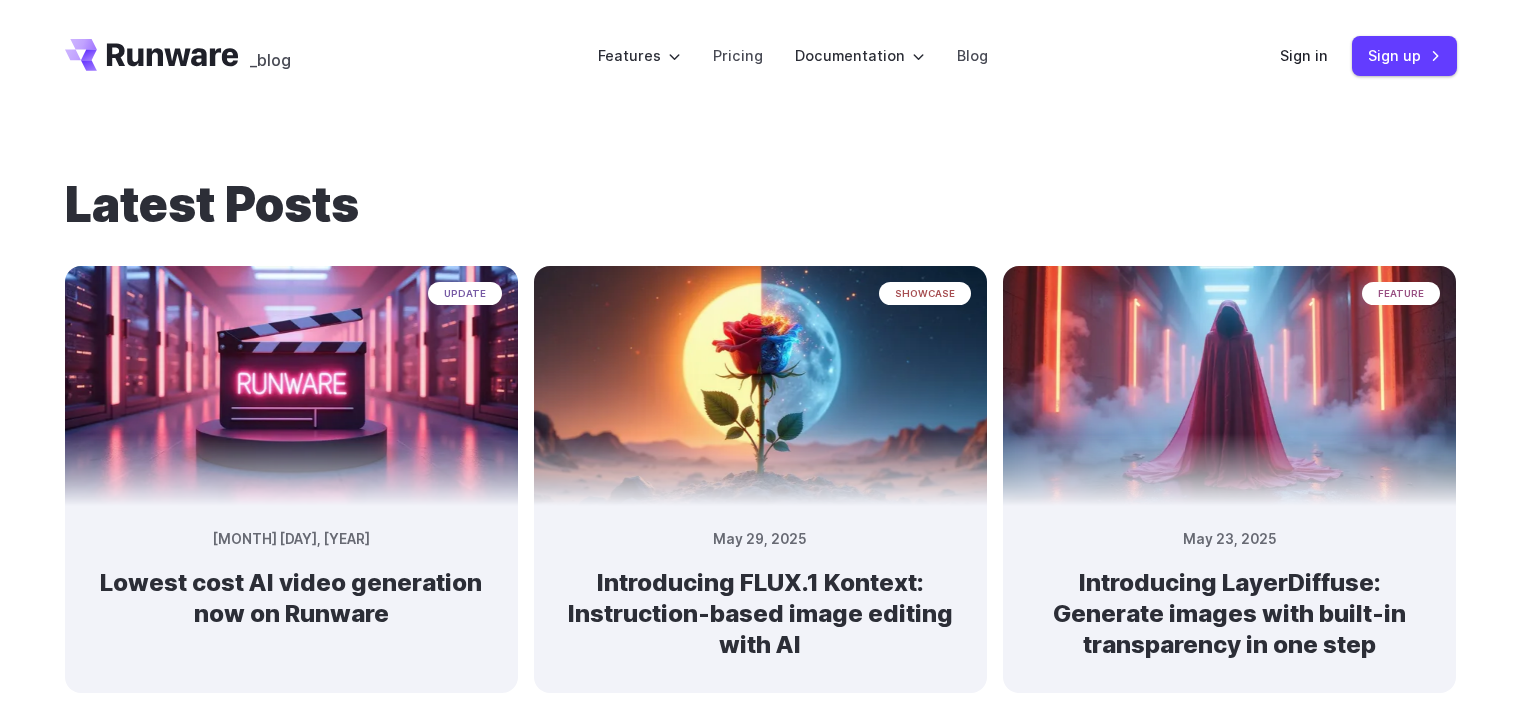 scroll, scrollTop: 0, scrollLeft: 0, axis: both 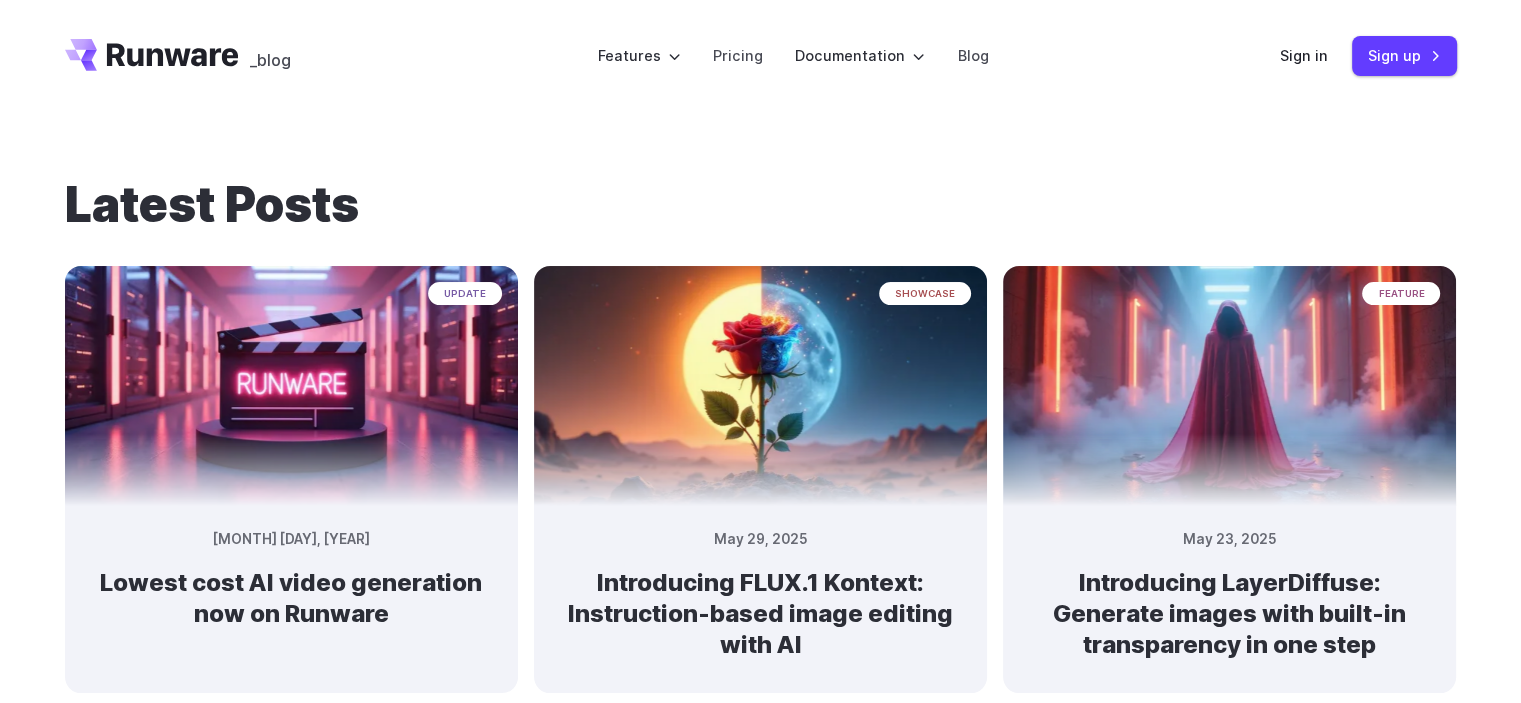 click 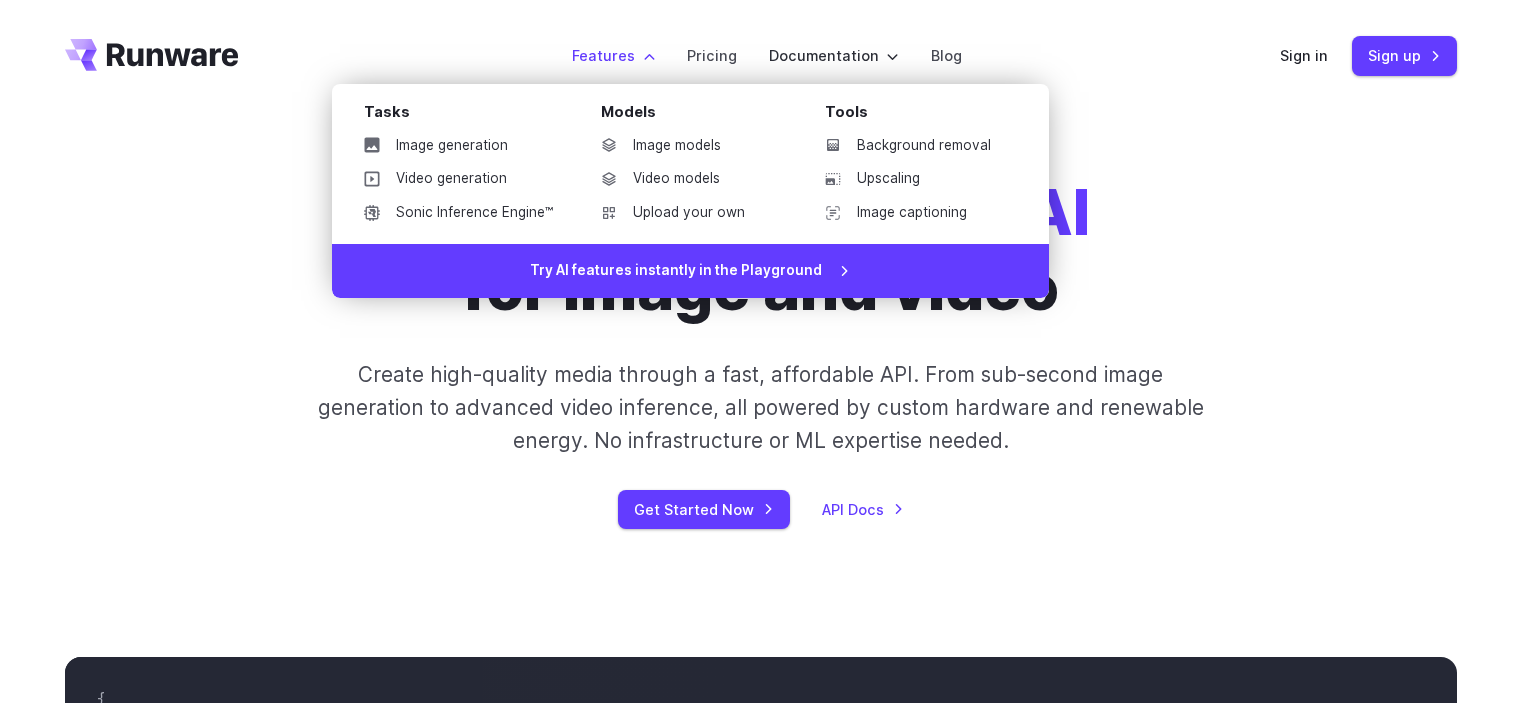 scroll, scrollTop: 0, scrollLeft: 0, axis: both 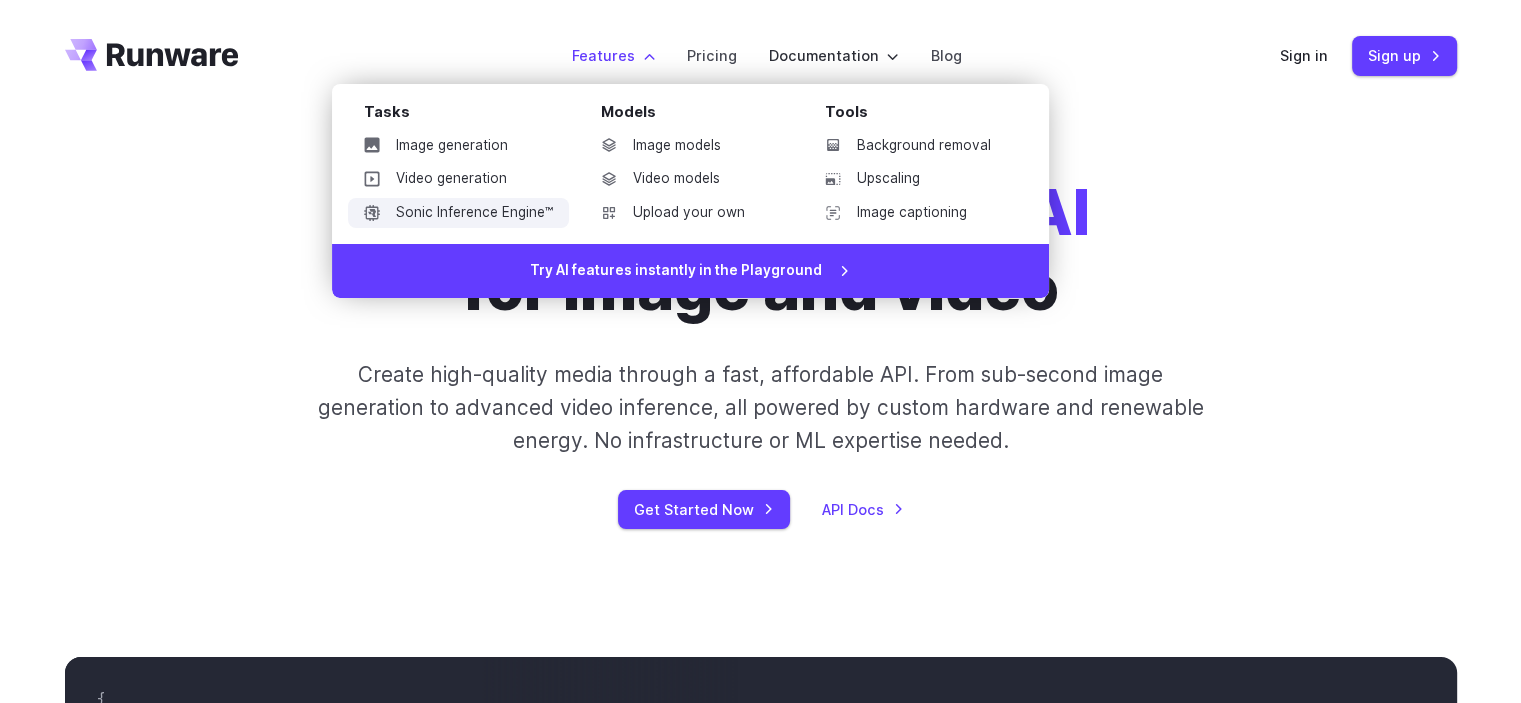 click on "Sonic Inference Engine™" at bounding box center [458, 213] 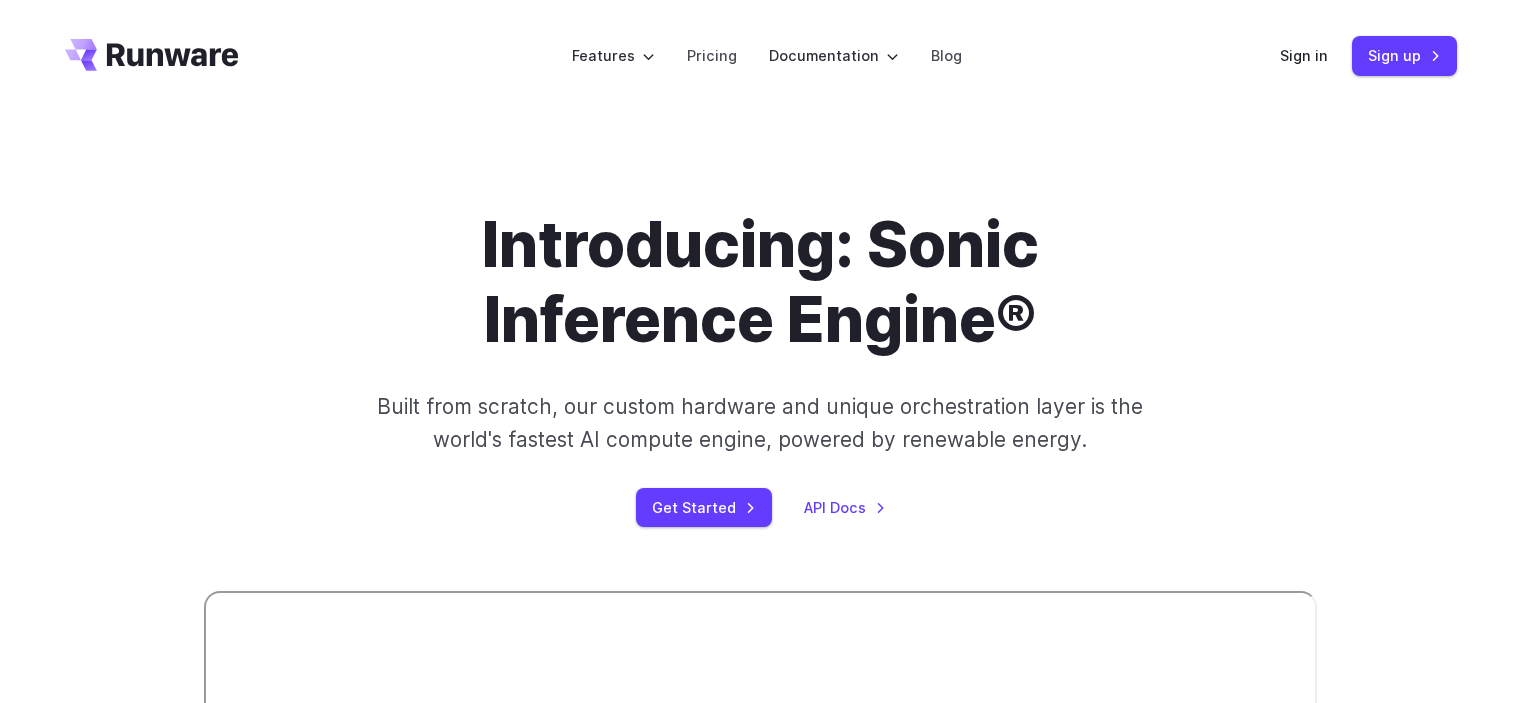 scroll, scrollTop: 0, scrollLeft: 0, axis: both 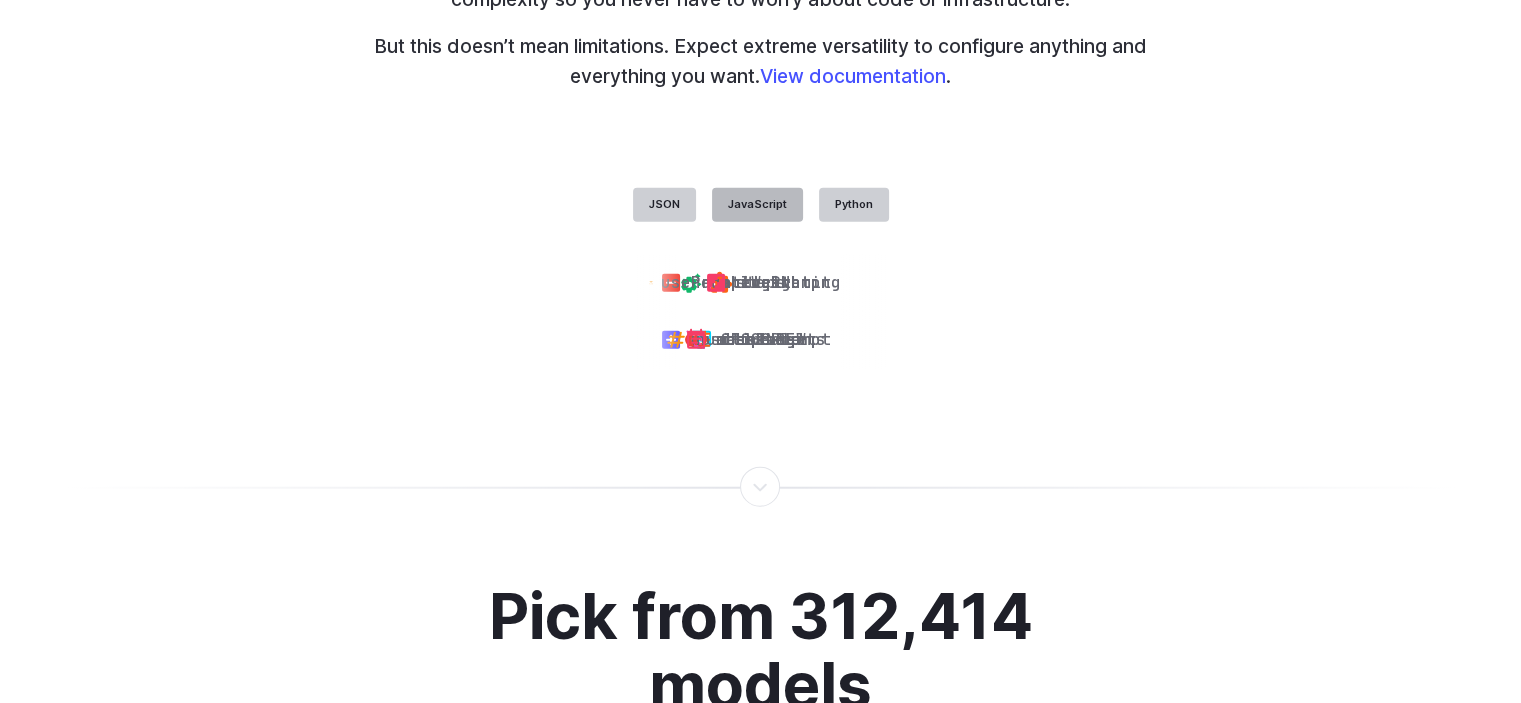 click on "JavaScript" at bounding box center (757, 205) 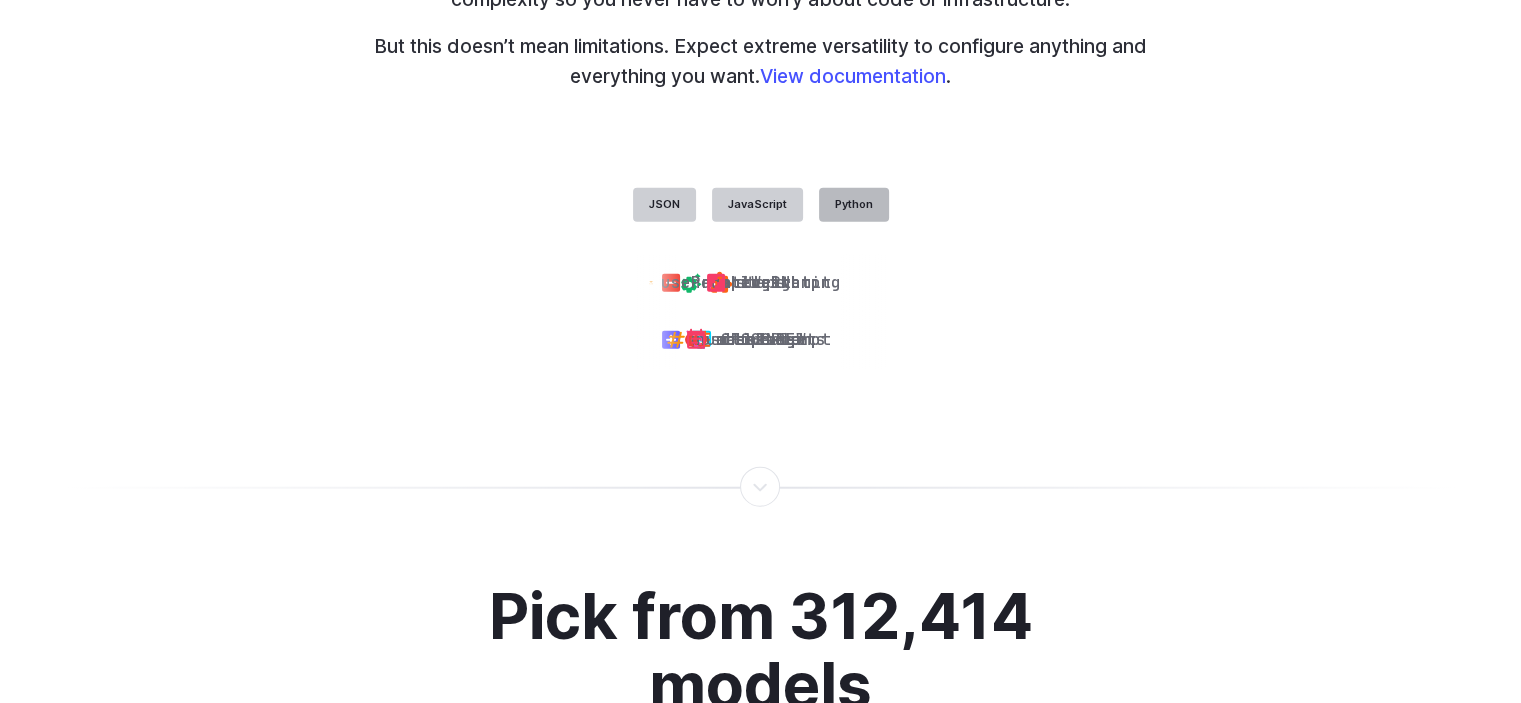 click on "Python" at bounding box center (854, 205) 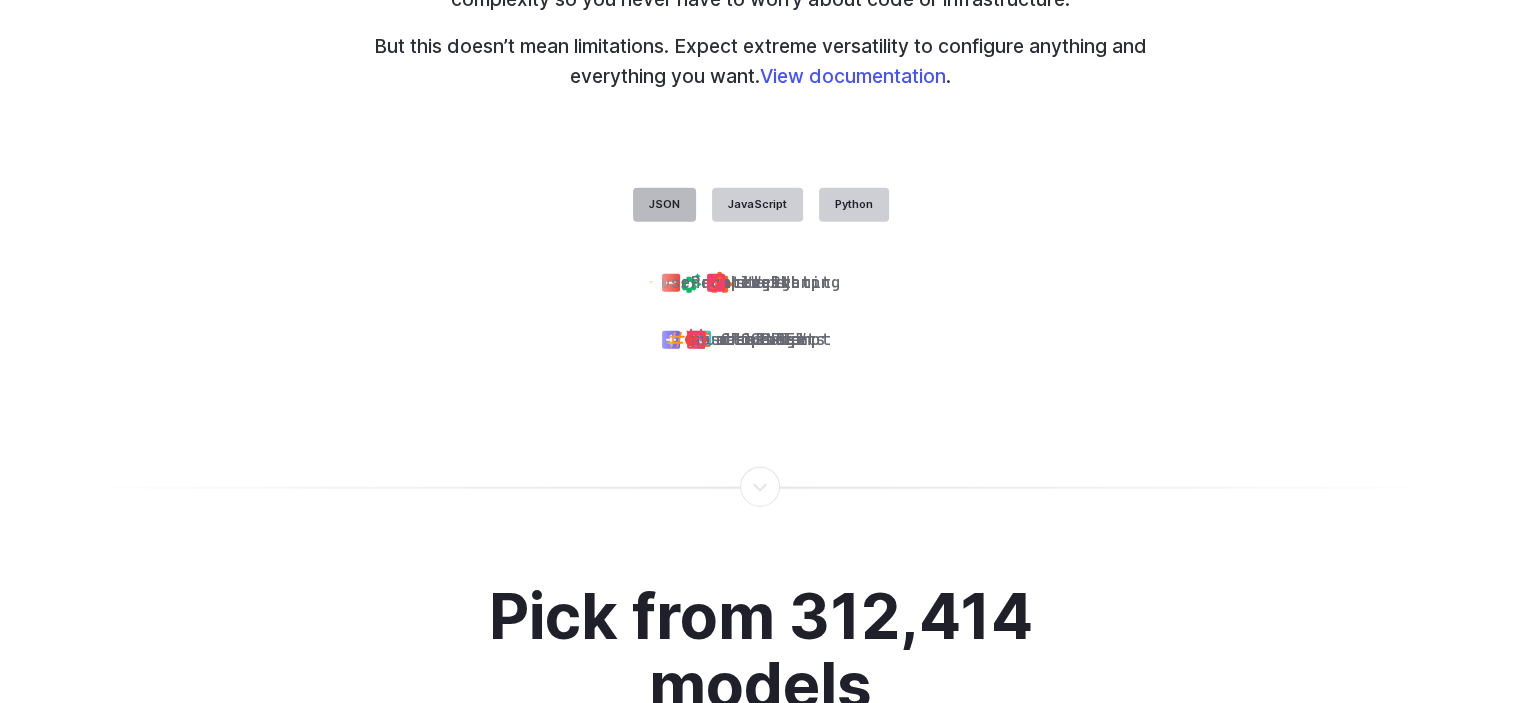 click on "JSON" at bounding box center [664, 205] 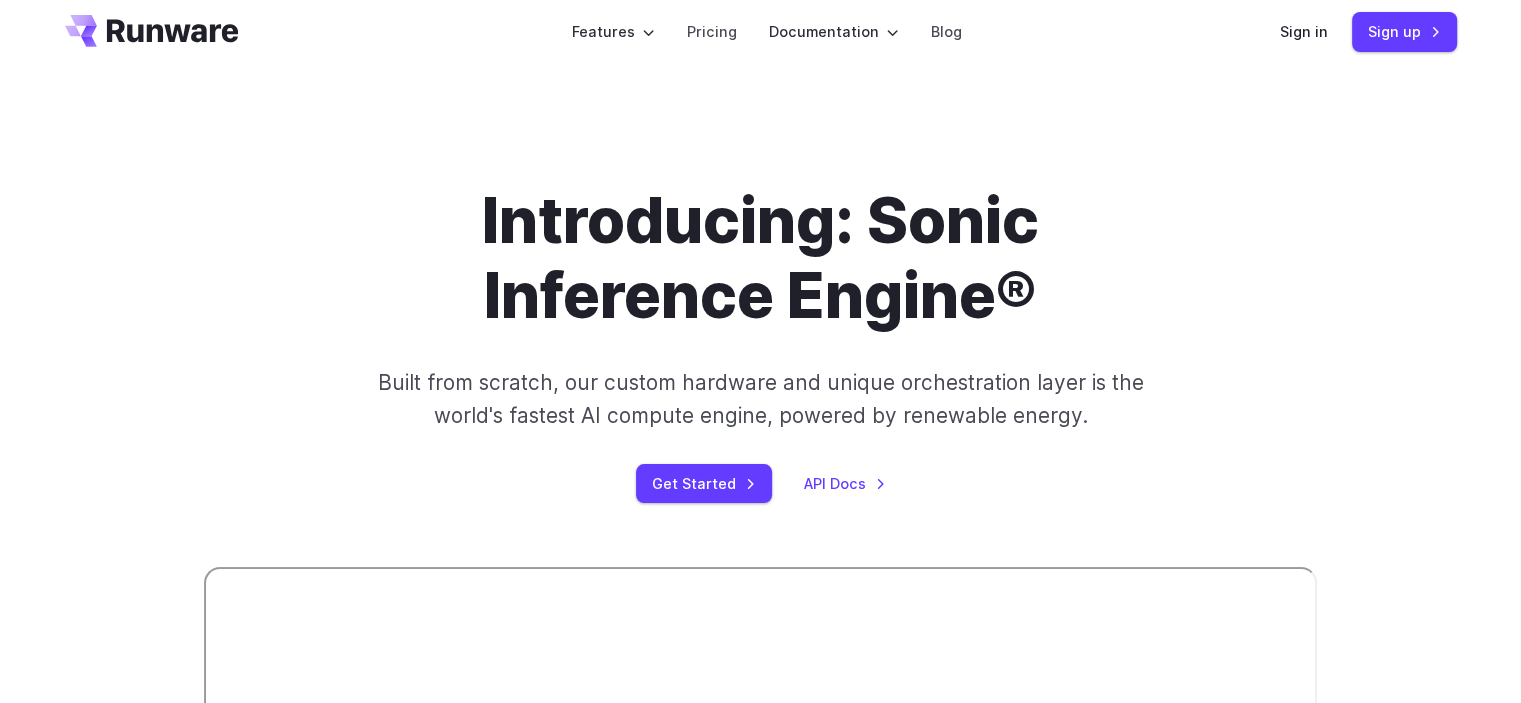 scroll, scrollTop: 0, scrollLeft: 0, axis: both 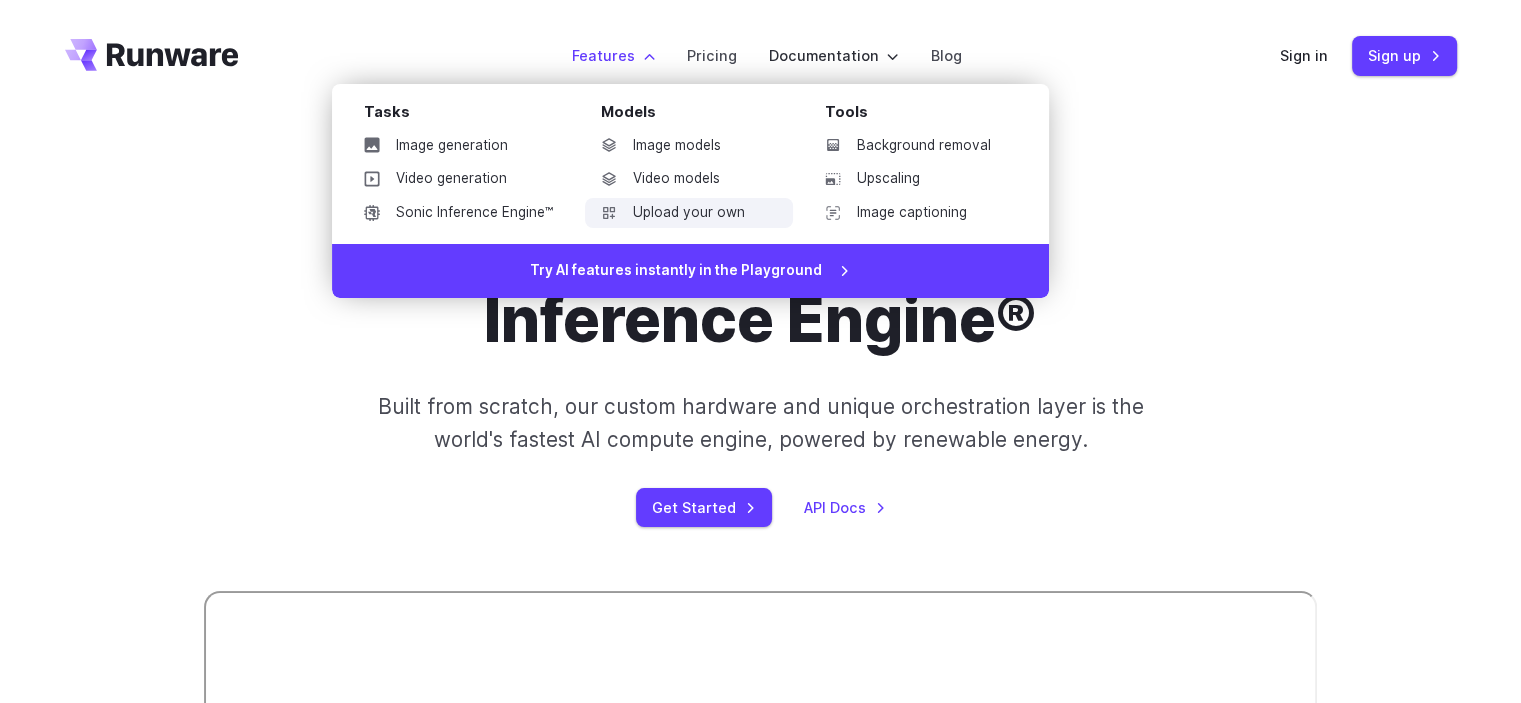 click on "Upload your own" at bounding box center (689, 213) 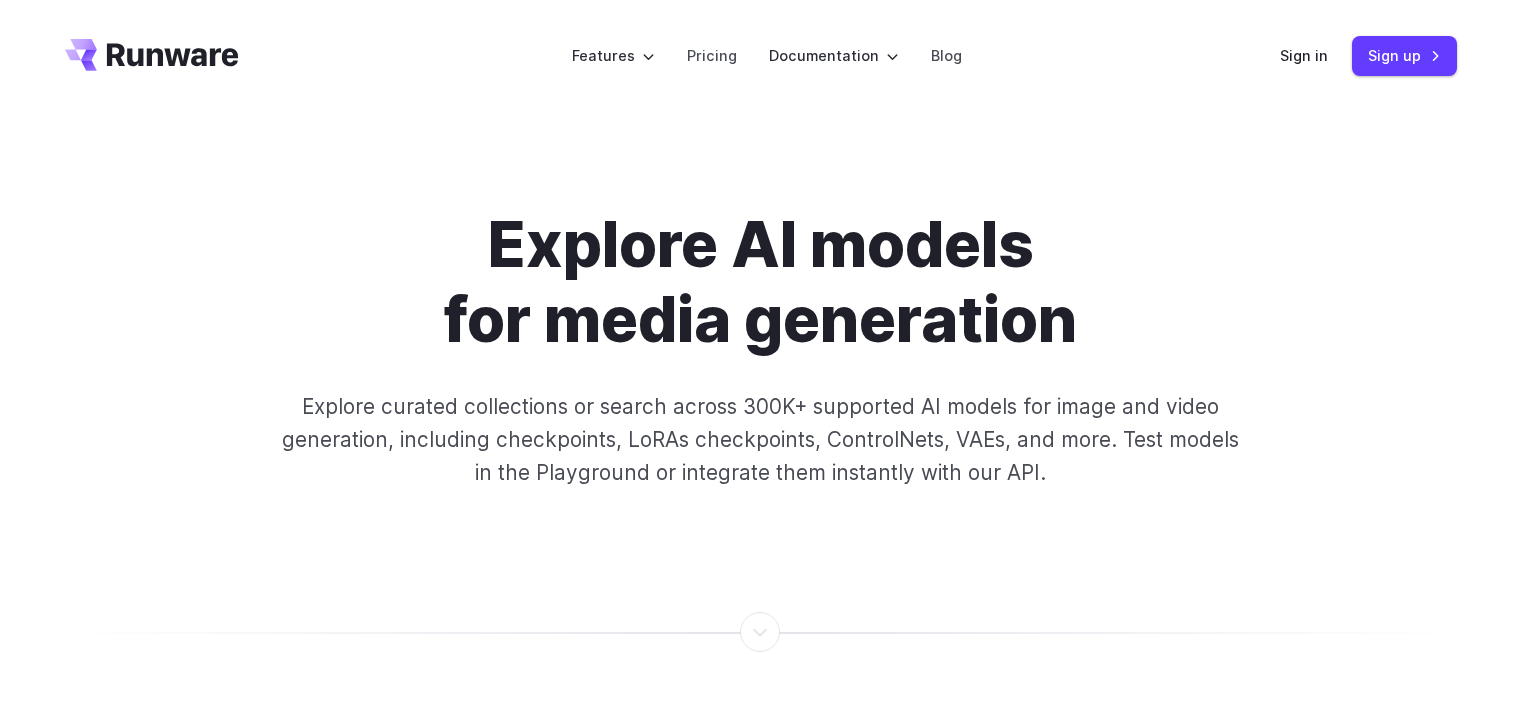 scroll, scrollTop: 0, scrollLeft: 0, axis: both 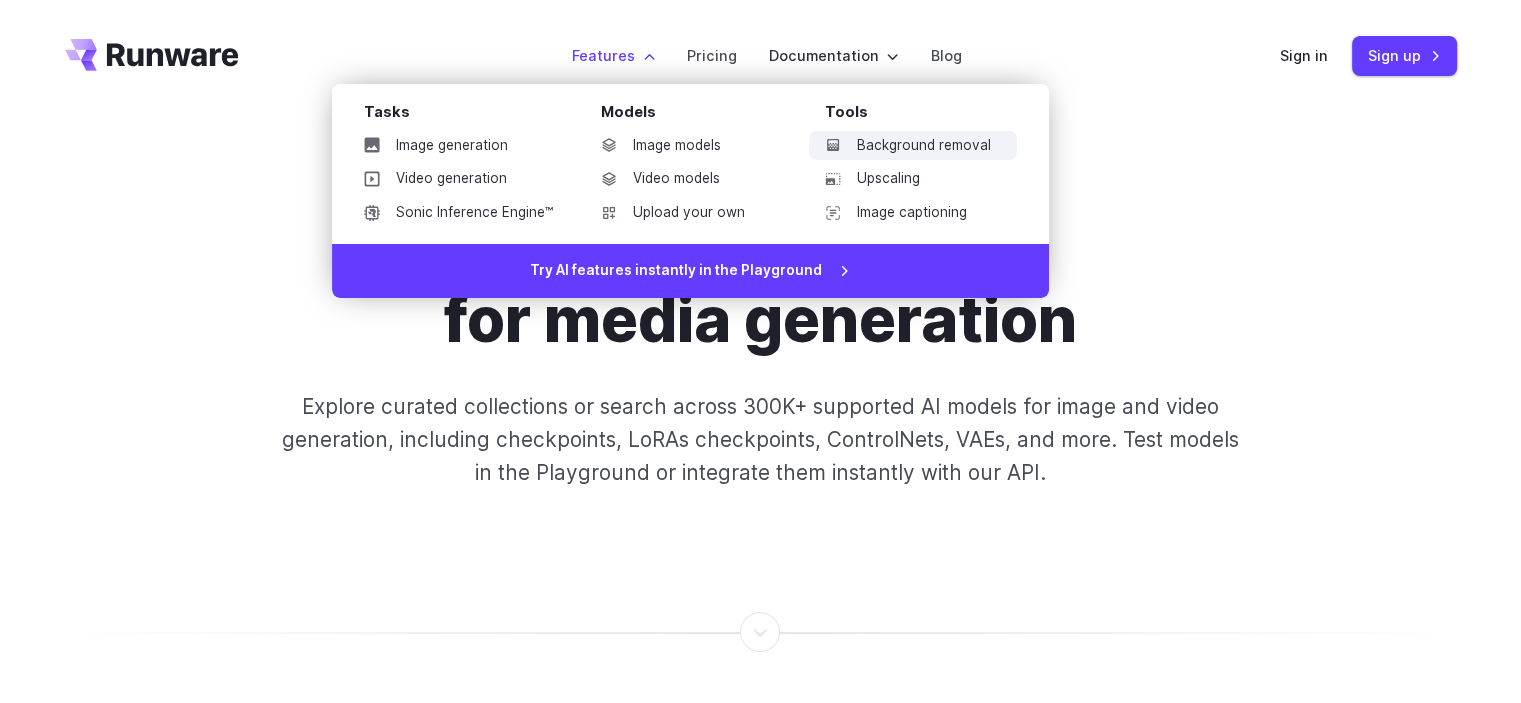 click on "Background removal" at bounding box center (913, 146) 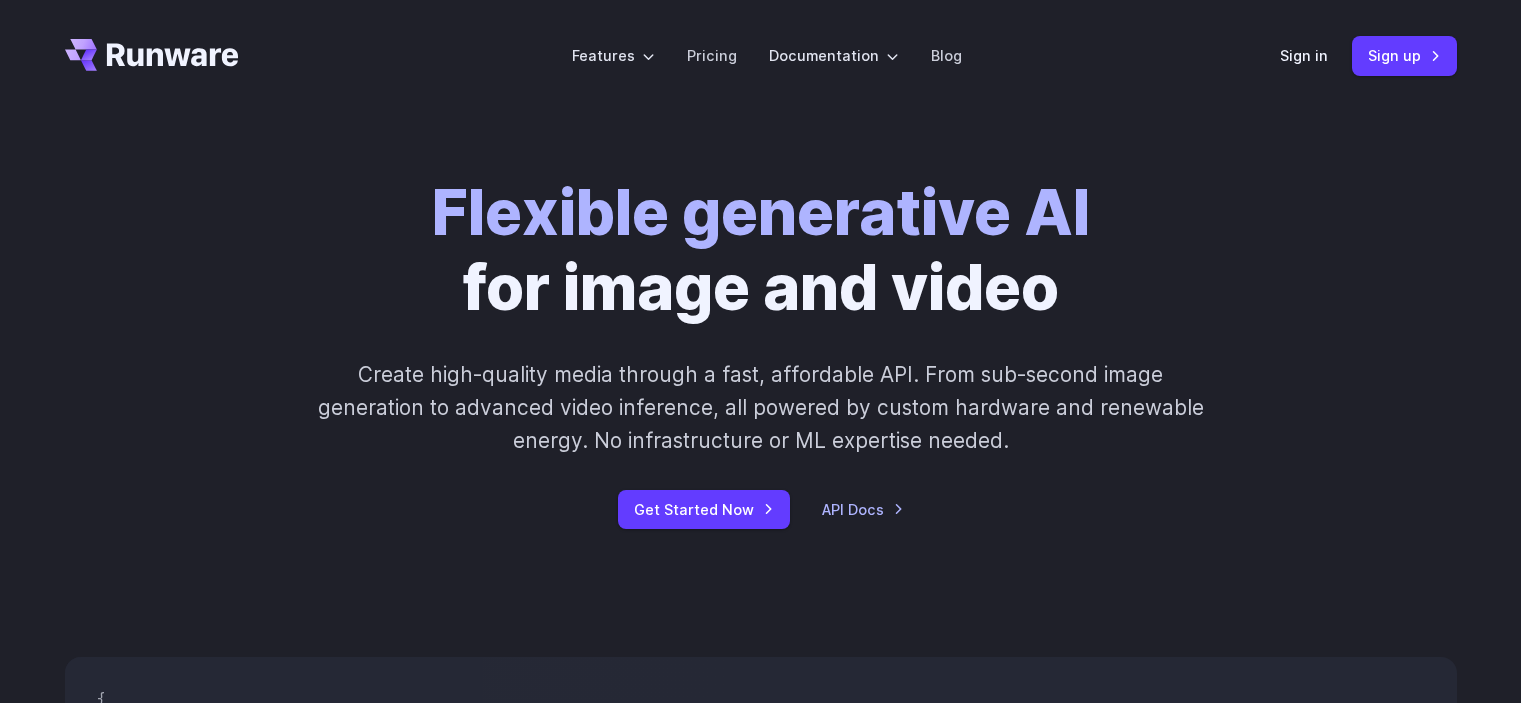 scroll, scrollTop: 0, scrollLeft: 0, axis: both 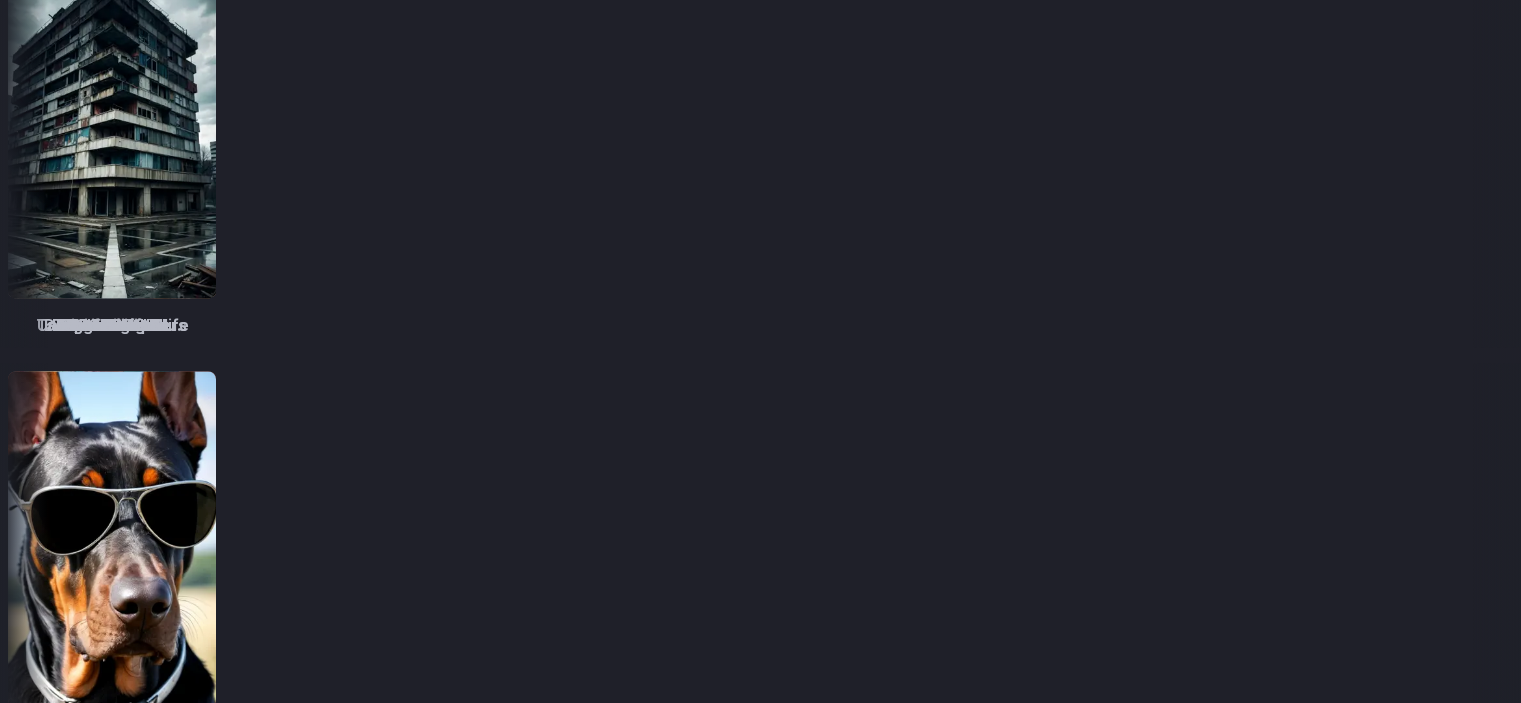 click at bounding box center (2057, 130) 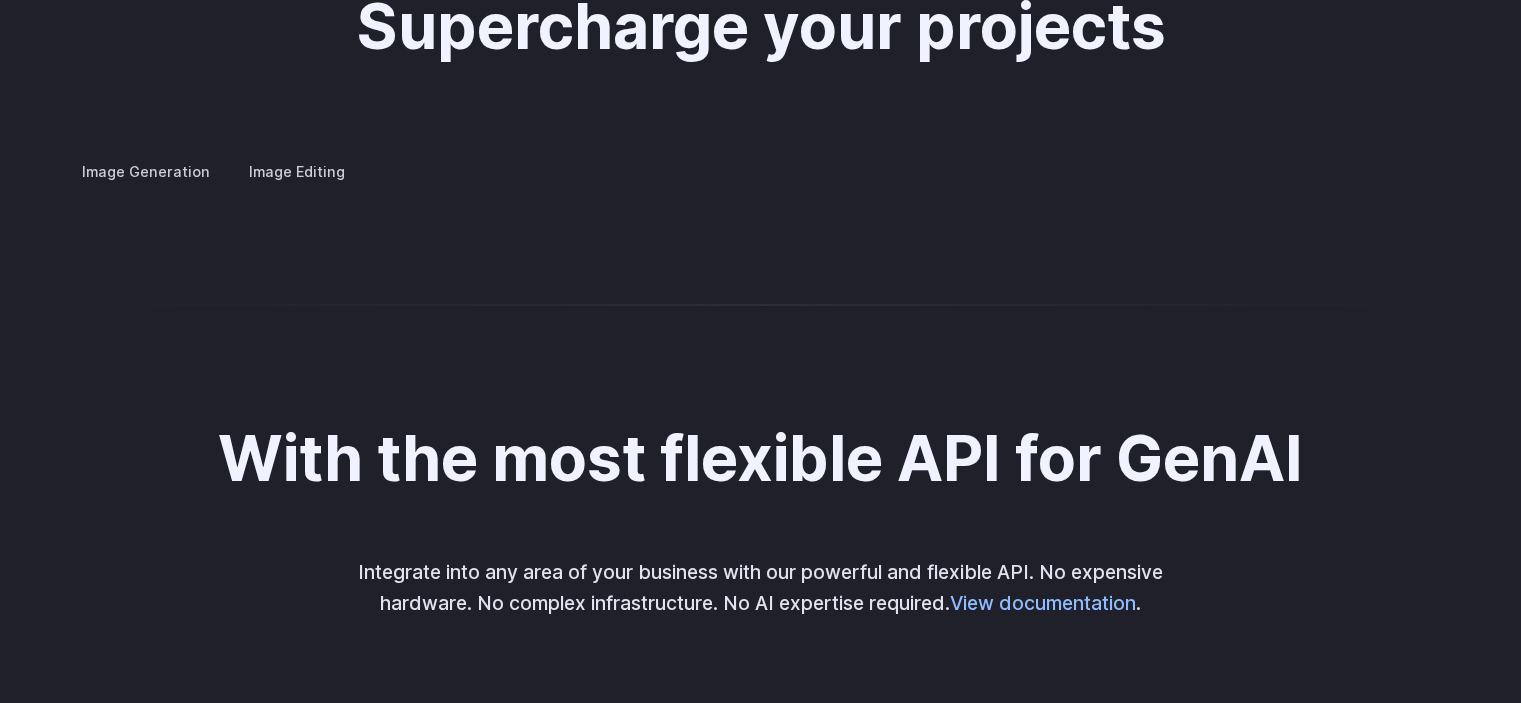 scroll, scrollTop: 3734, scrollLeft: 0, axis: vertical 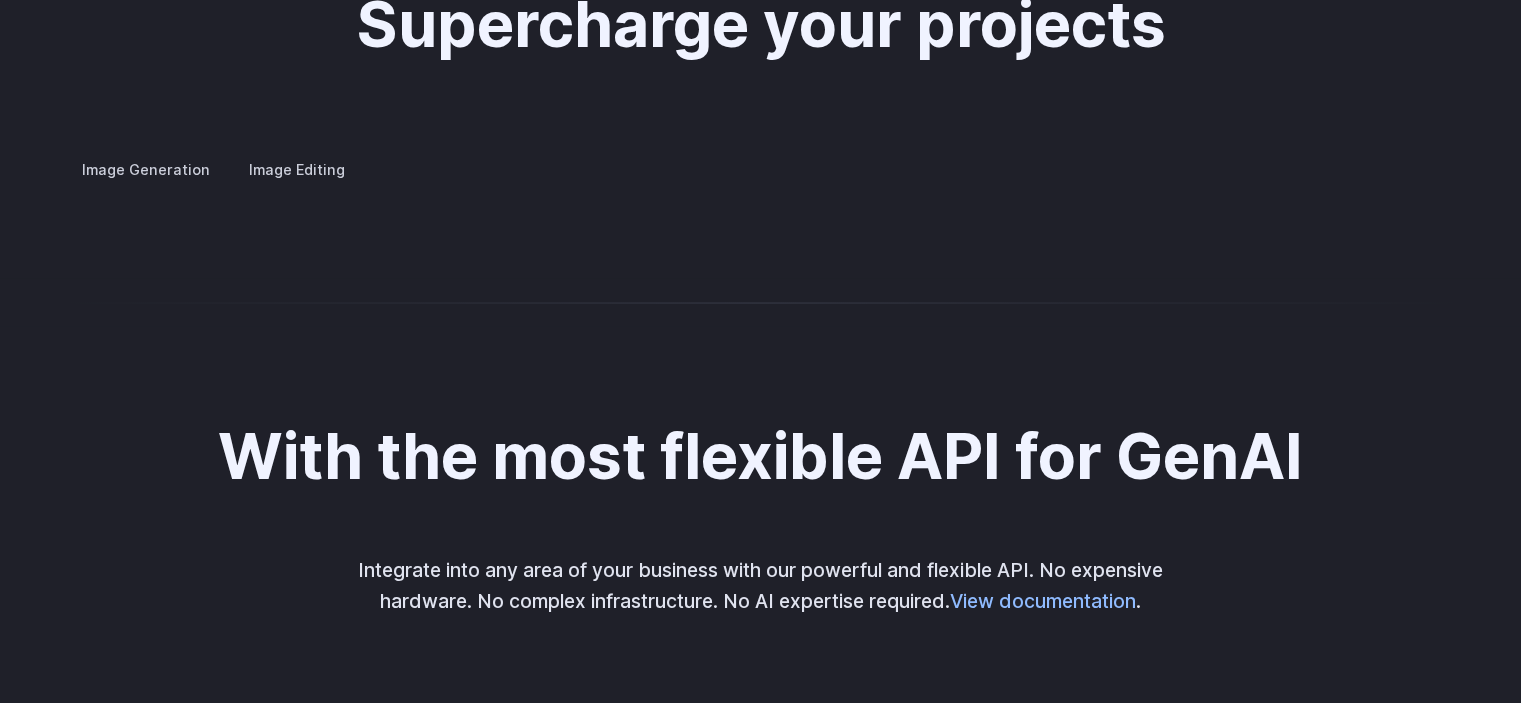 click on "Image Editing" at bounding box center [297, 168] 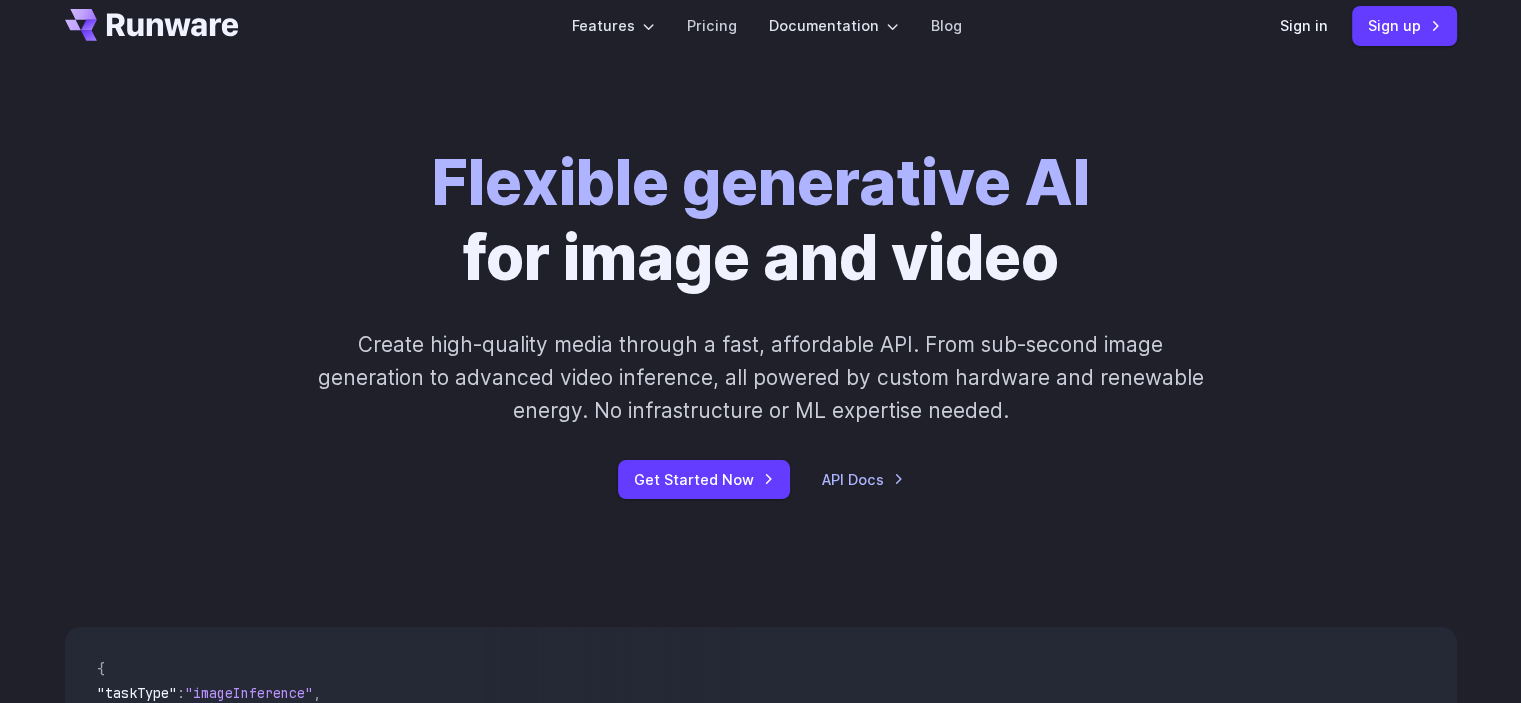 scroll, scrollTop: 0, scrollLeft: 0, axis: both 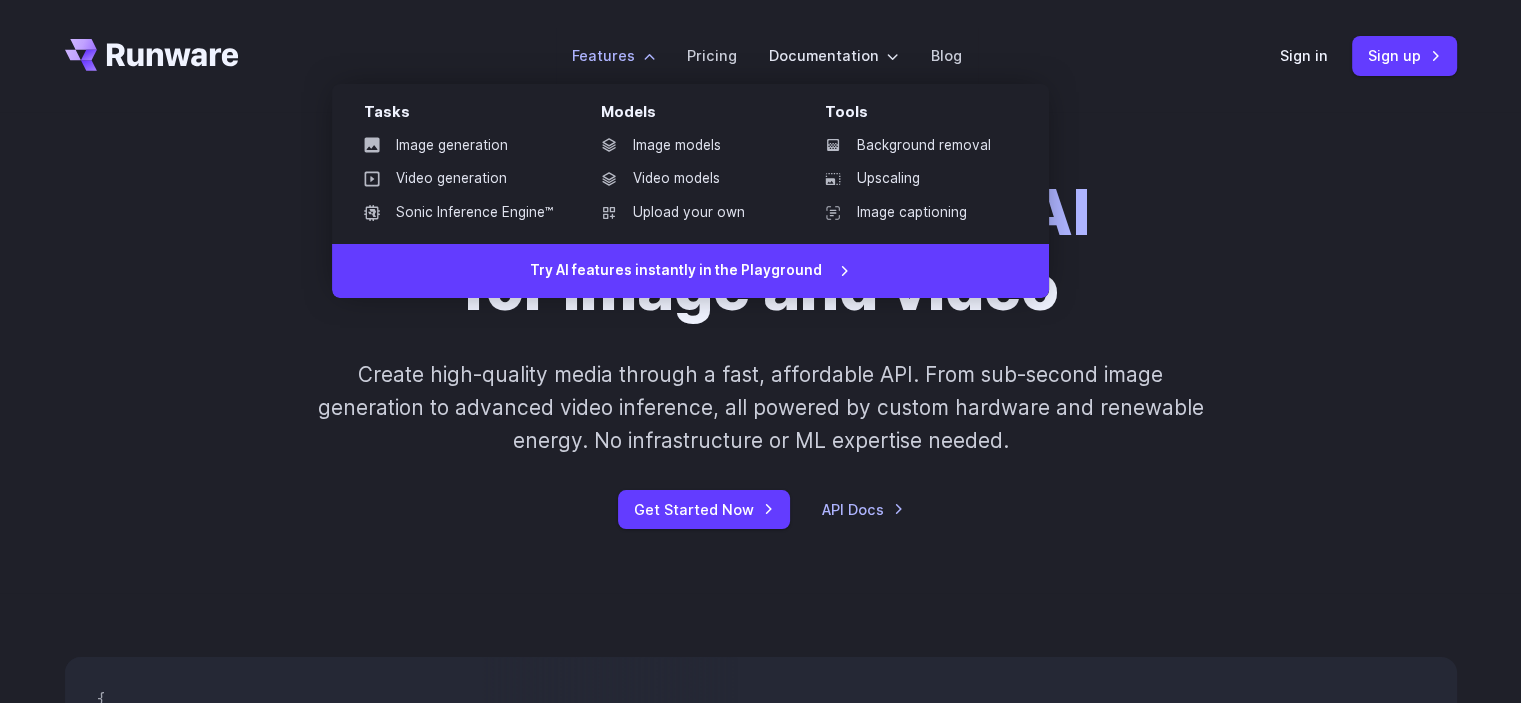 click on "Background removal
Upscaling
Image captioning" at bounding box center (913, 179) 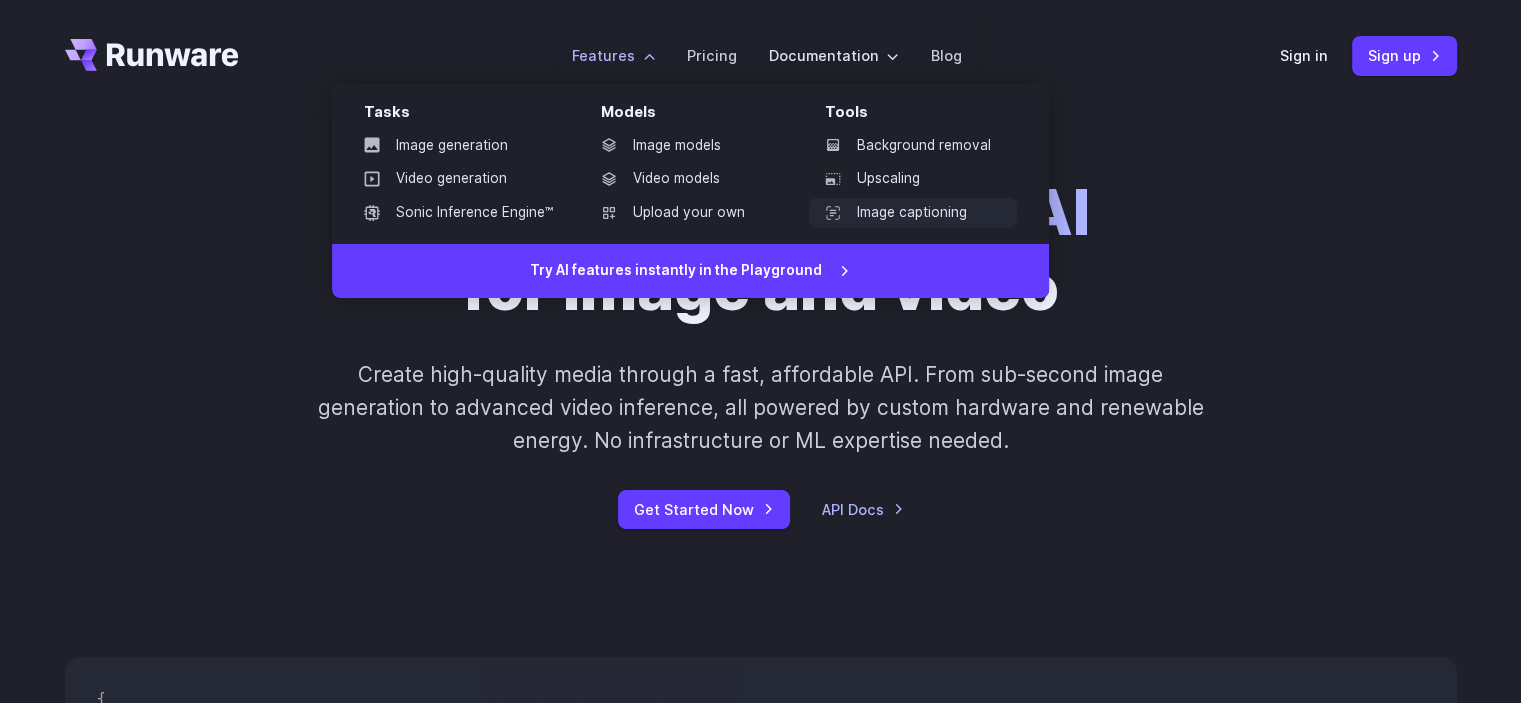 click on "Image captioning" at bounding box center [913, 213] 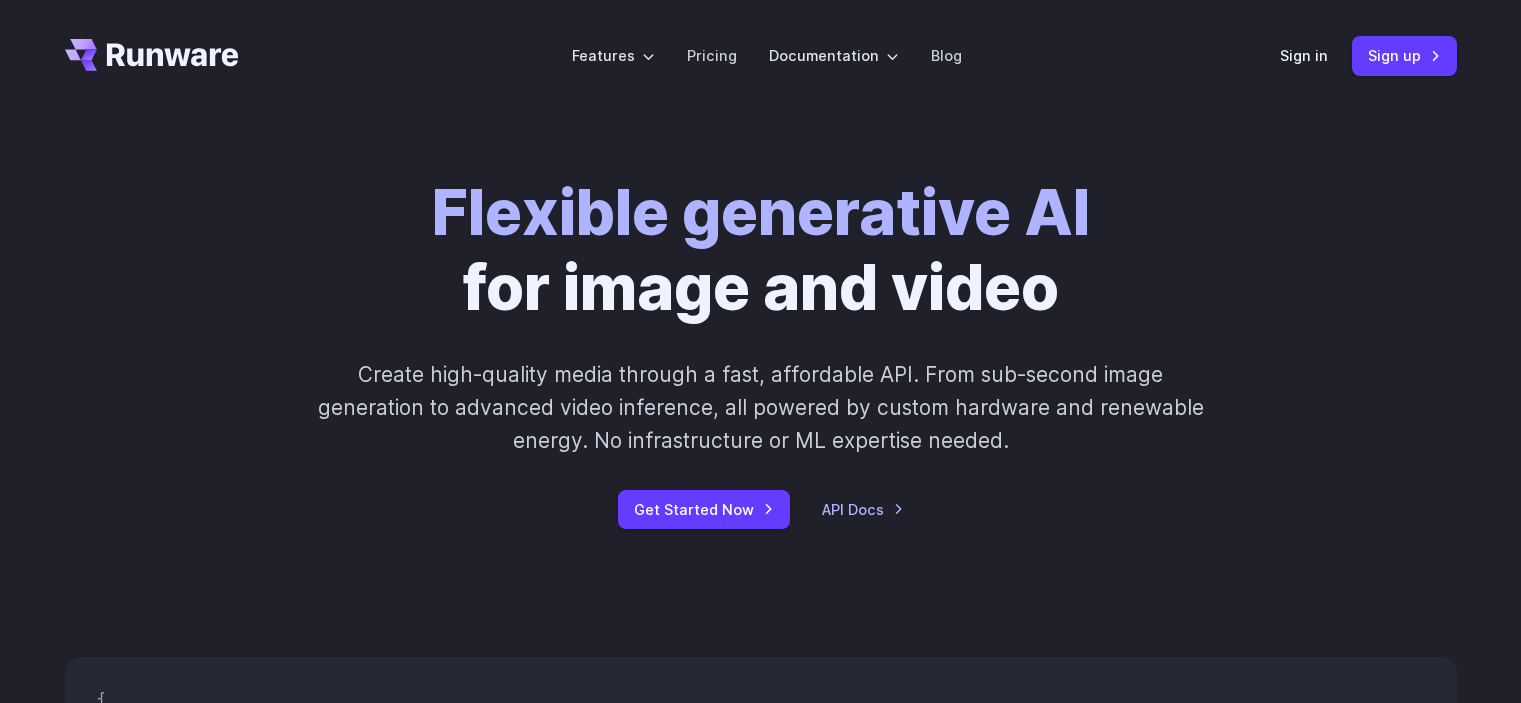 scroll, scrollTop: 0, scrollLeft: 0, axis: both 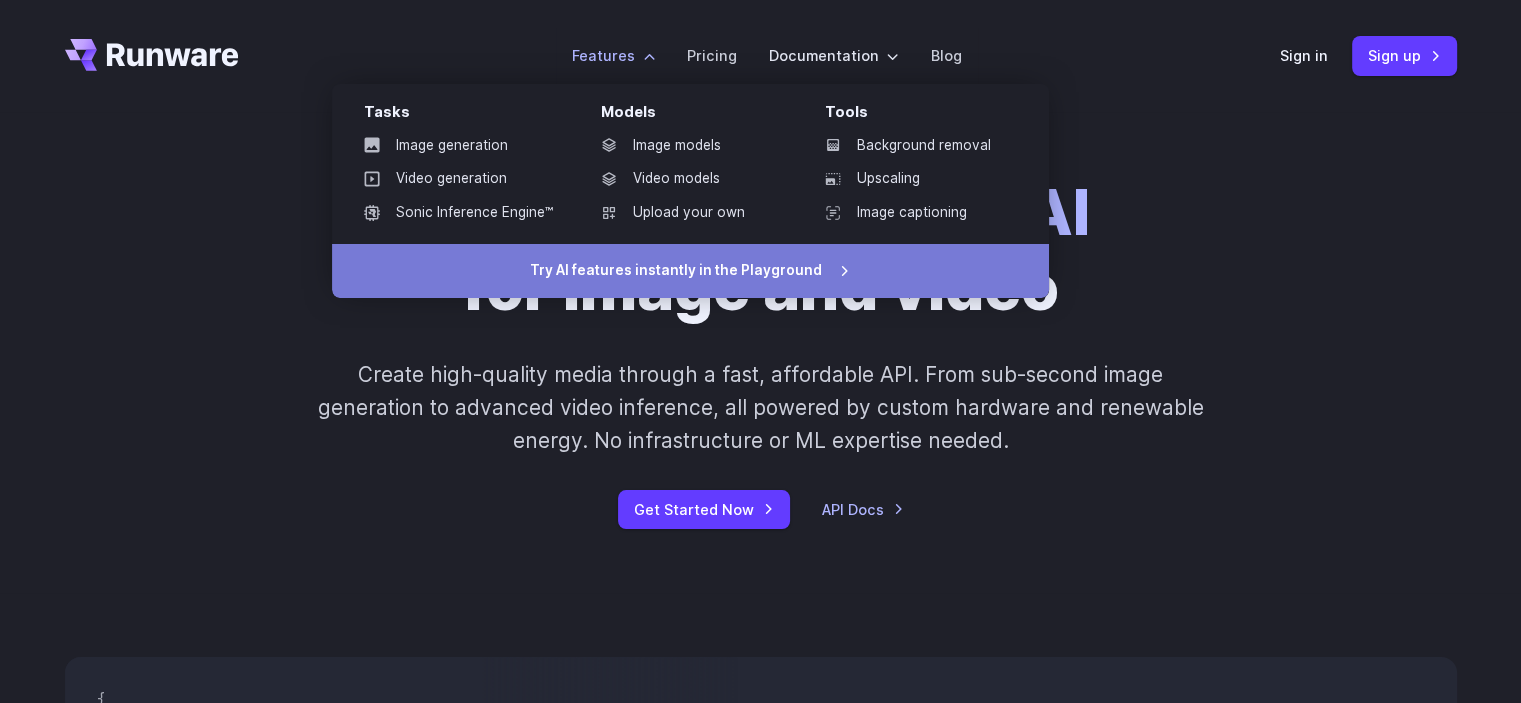 click on "Try AI features instantly in the Playground" at bounding box center [690, 271] 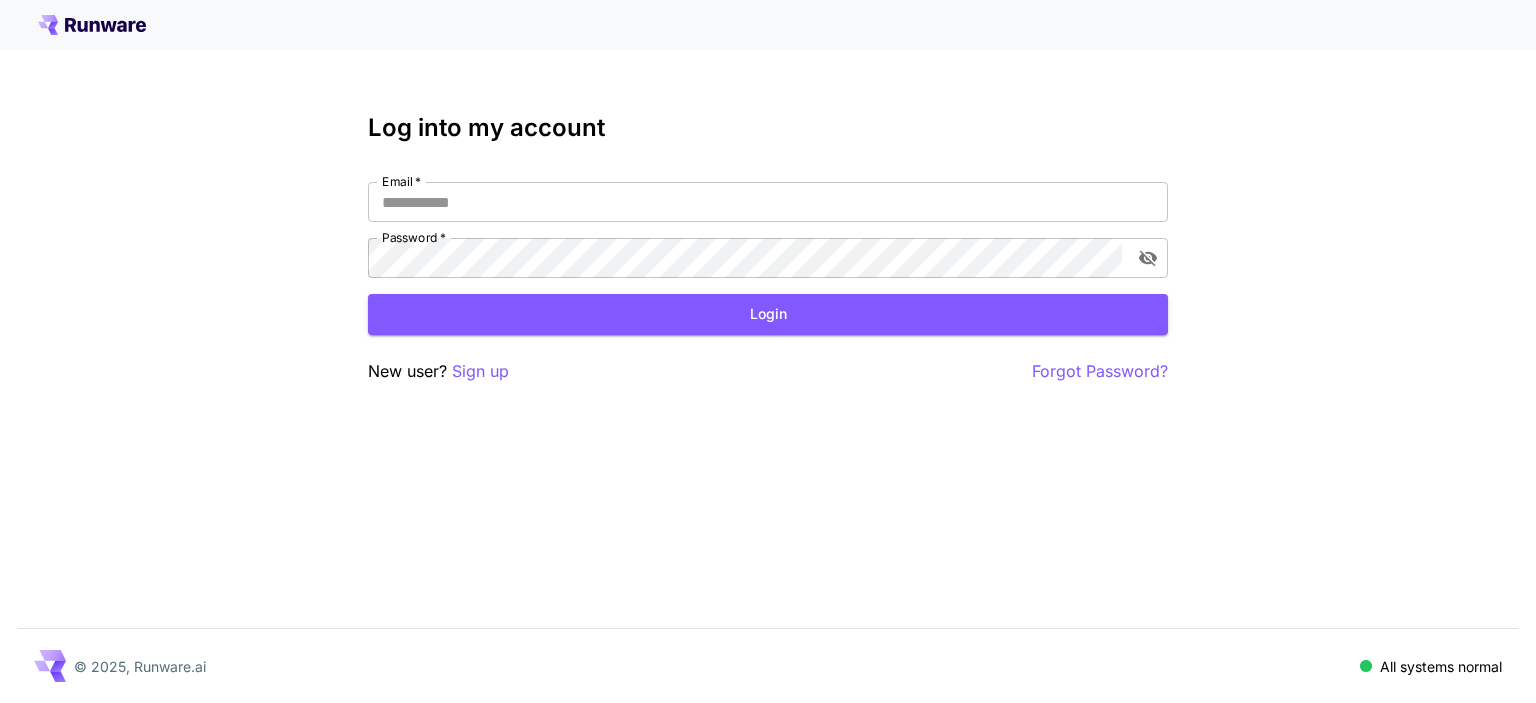 scroll, scrollTop: 0, scrollLeft: 0, axis: both 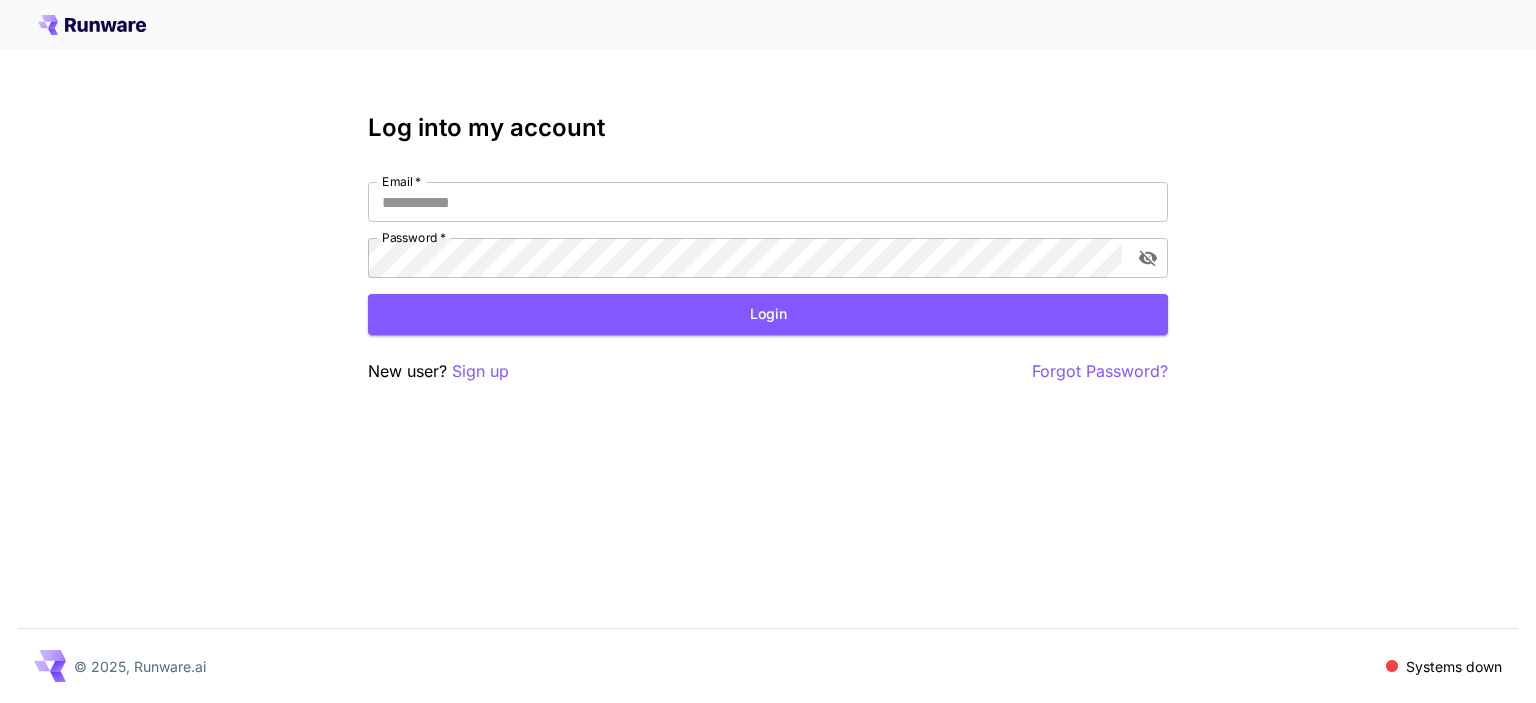 click 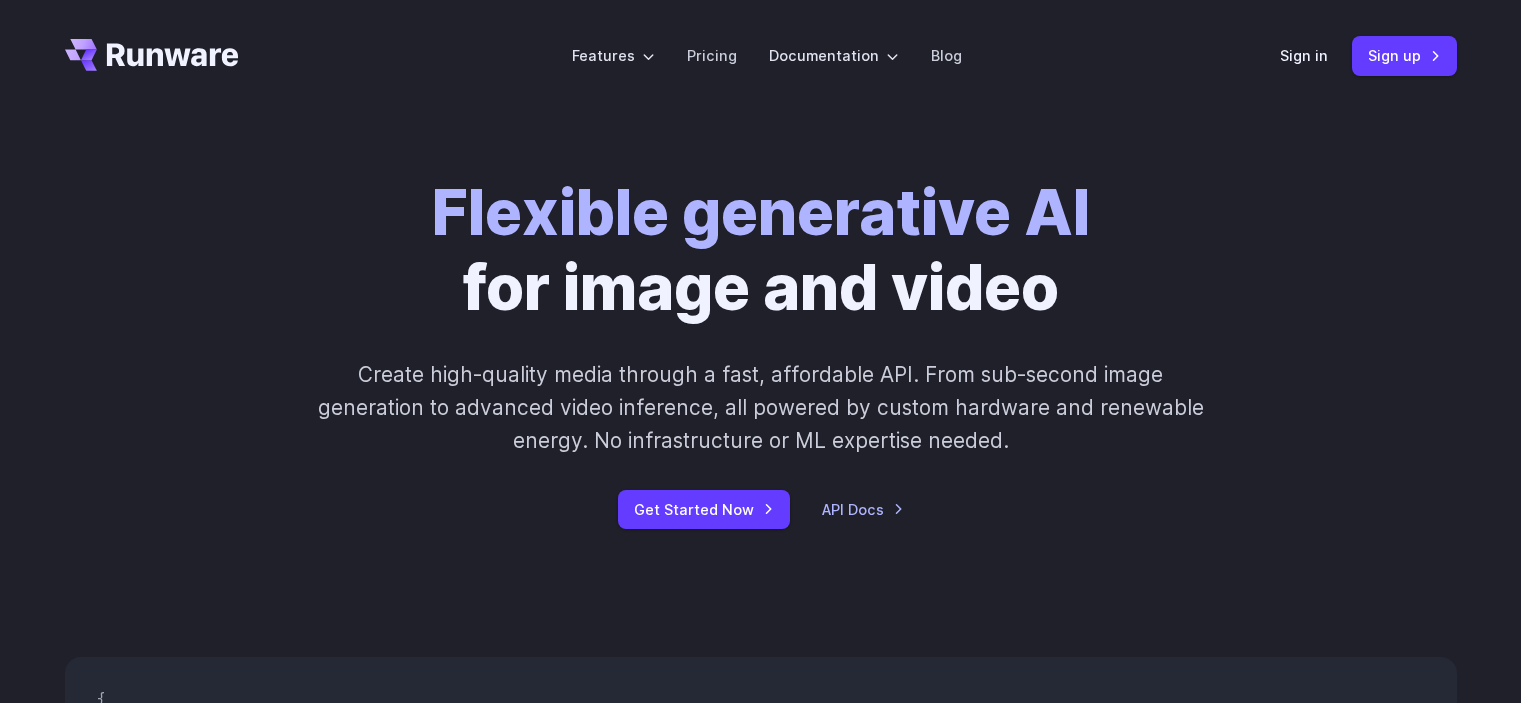 scroll, scrollTop: 0, scrollLeft: 0, axis: both 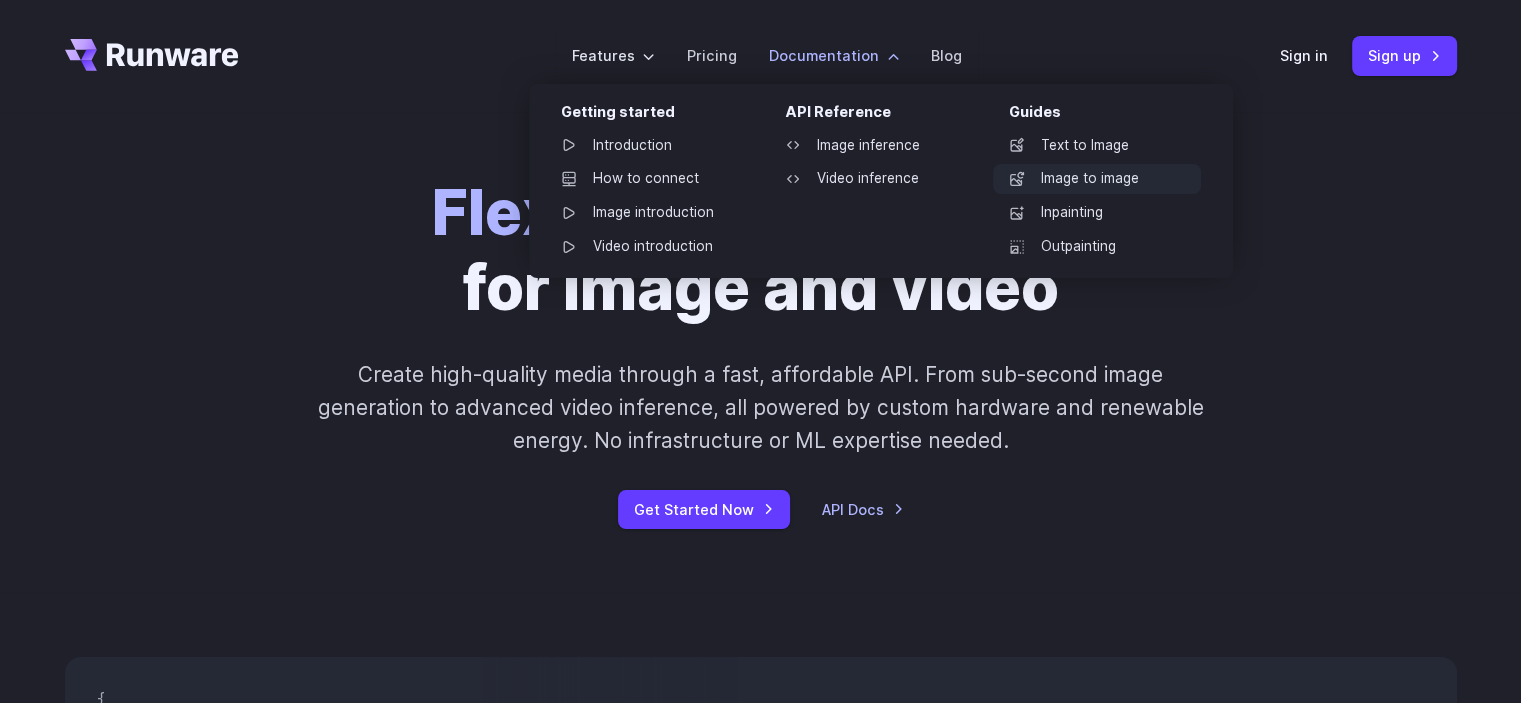 click on "Image to image" at bounding box center [1097, 179] 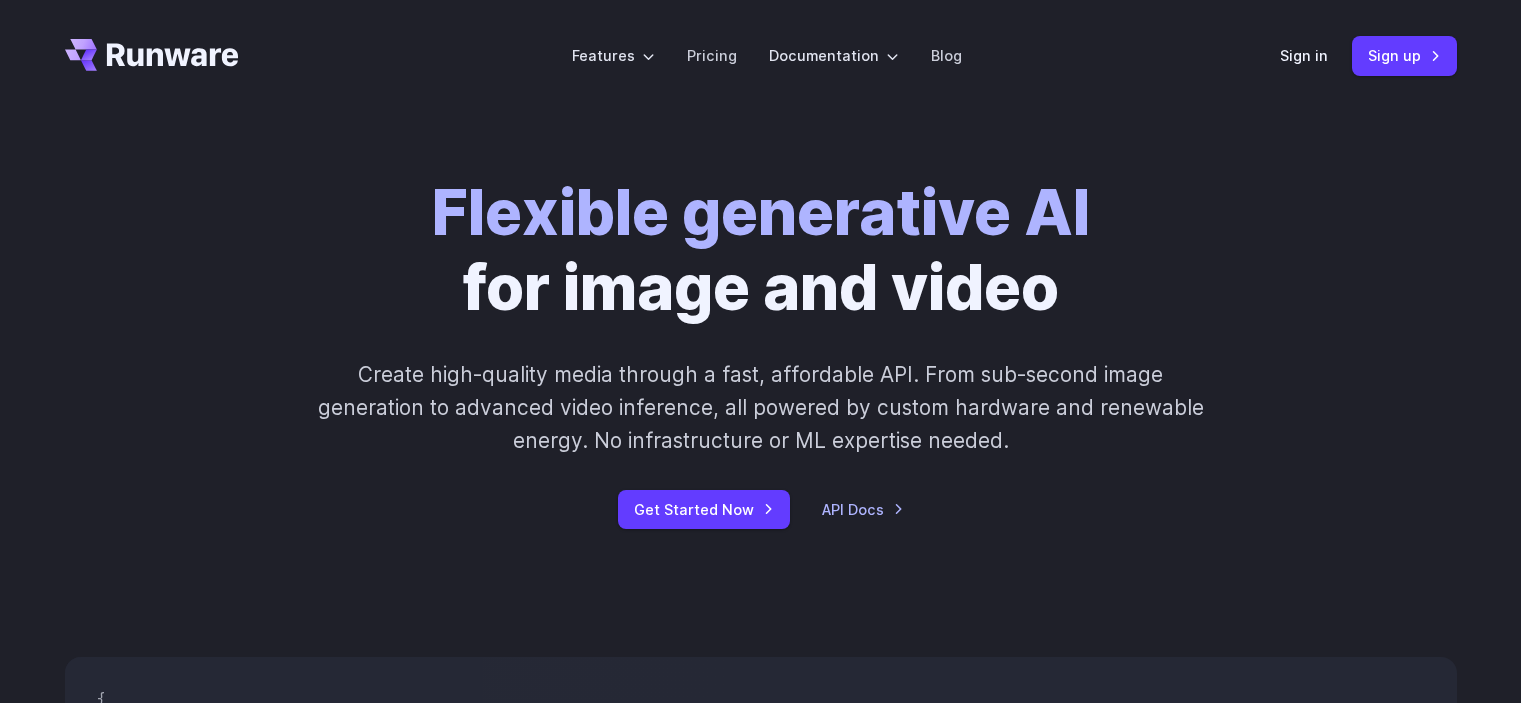 scroll, scrollTop: 0, scrollLeft: 0, axis: both 